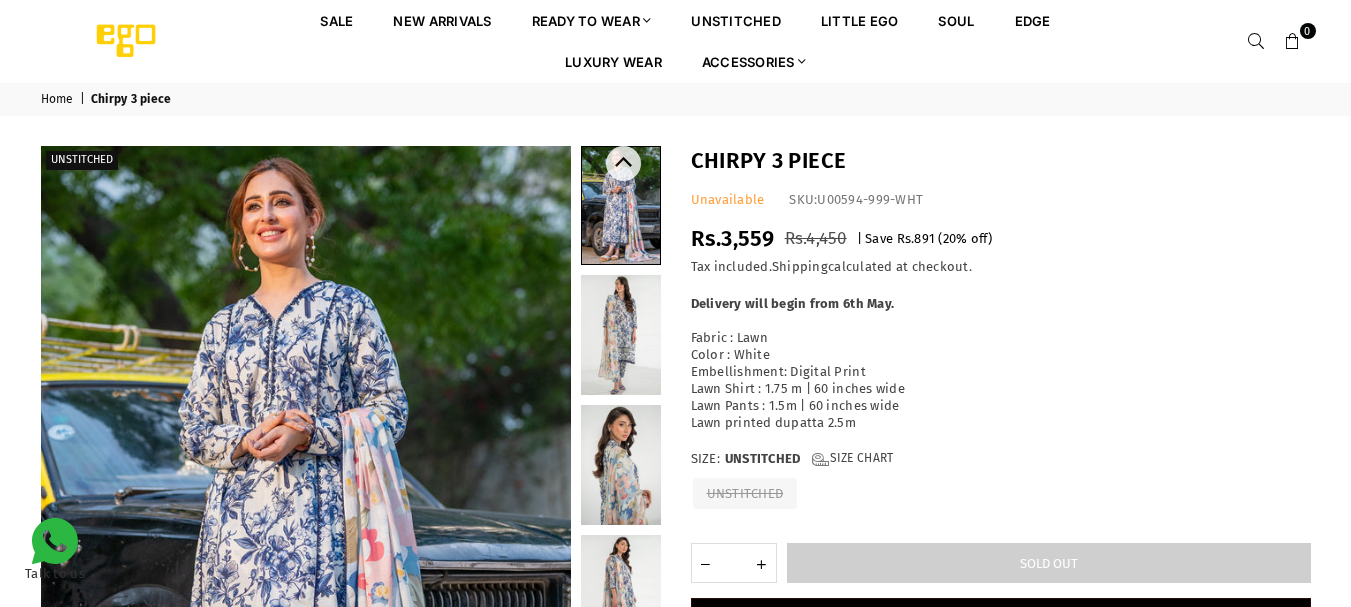 scroll, scrollTop: 0, scrollLeft: 0, axis: both 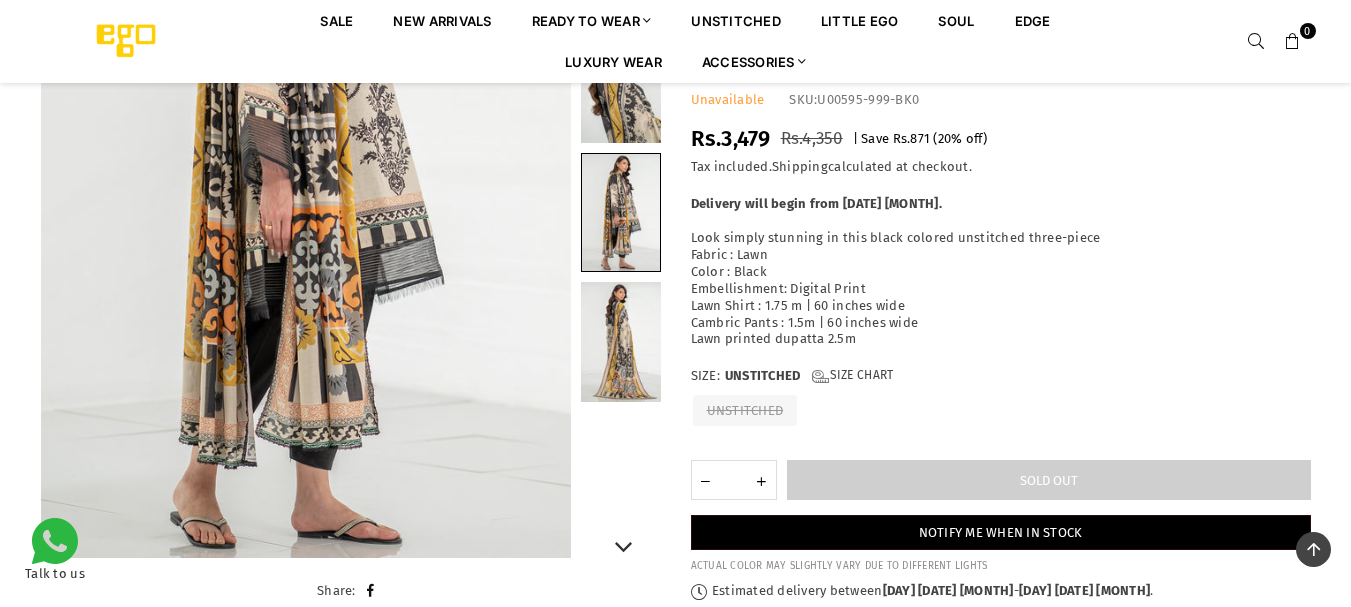 click at bounding box center [621, 342] 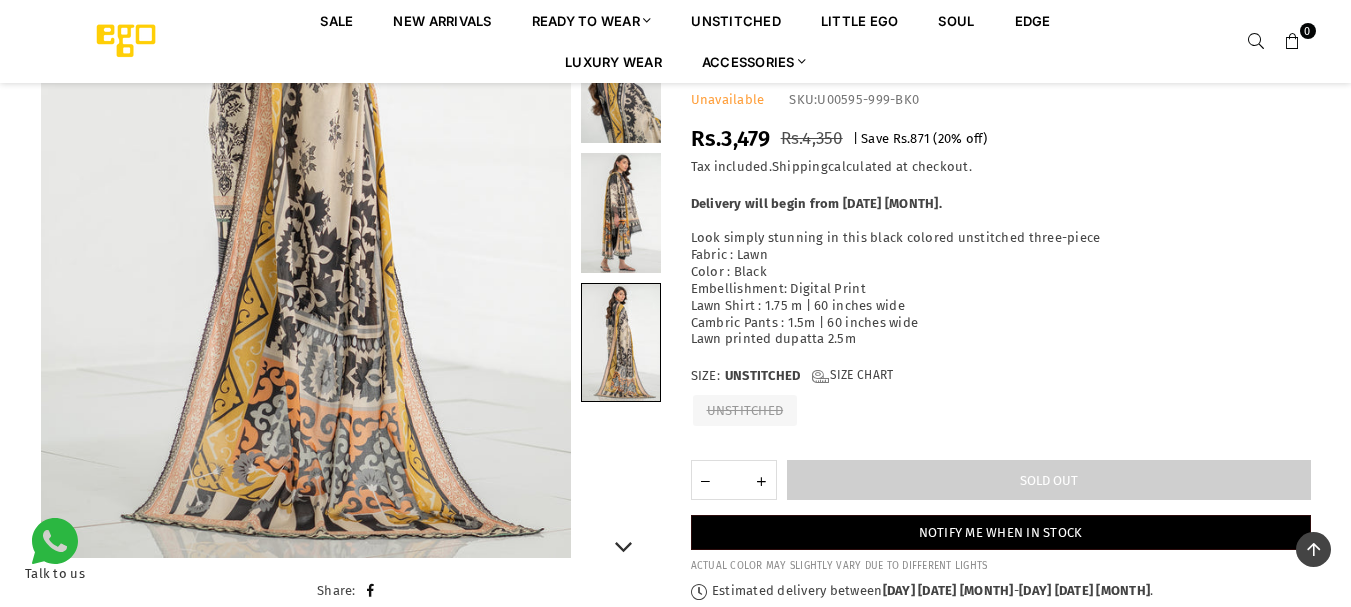 click at bounding box center [621, 83] 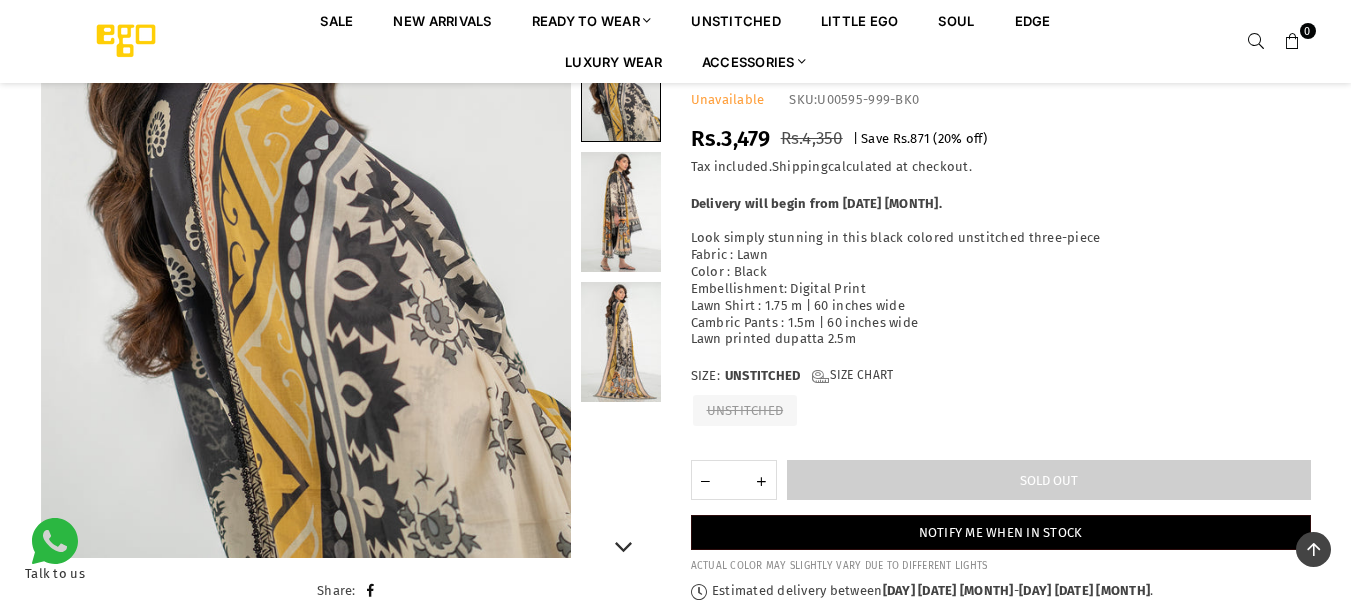click at bounding box center (621, 212) 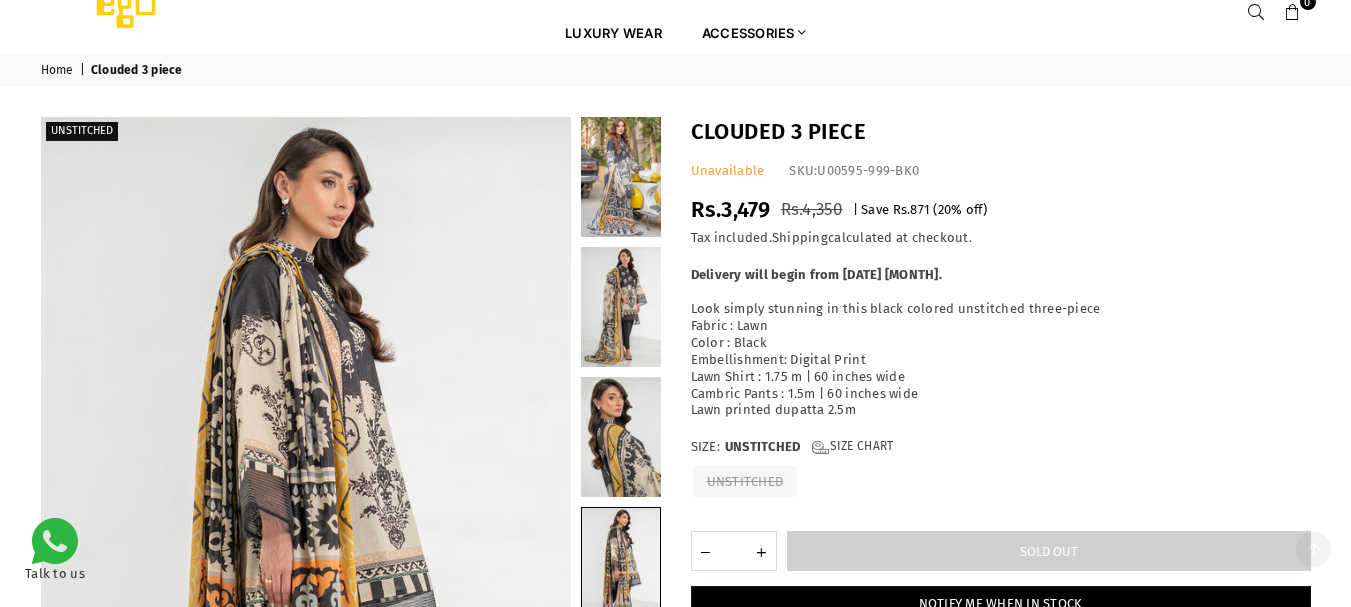 scroll, scrollTop: 0, scrollLeft: 0, axis: both 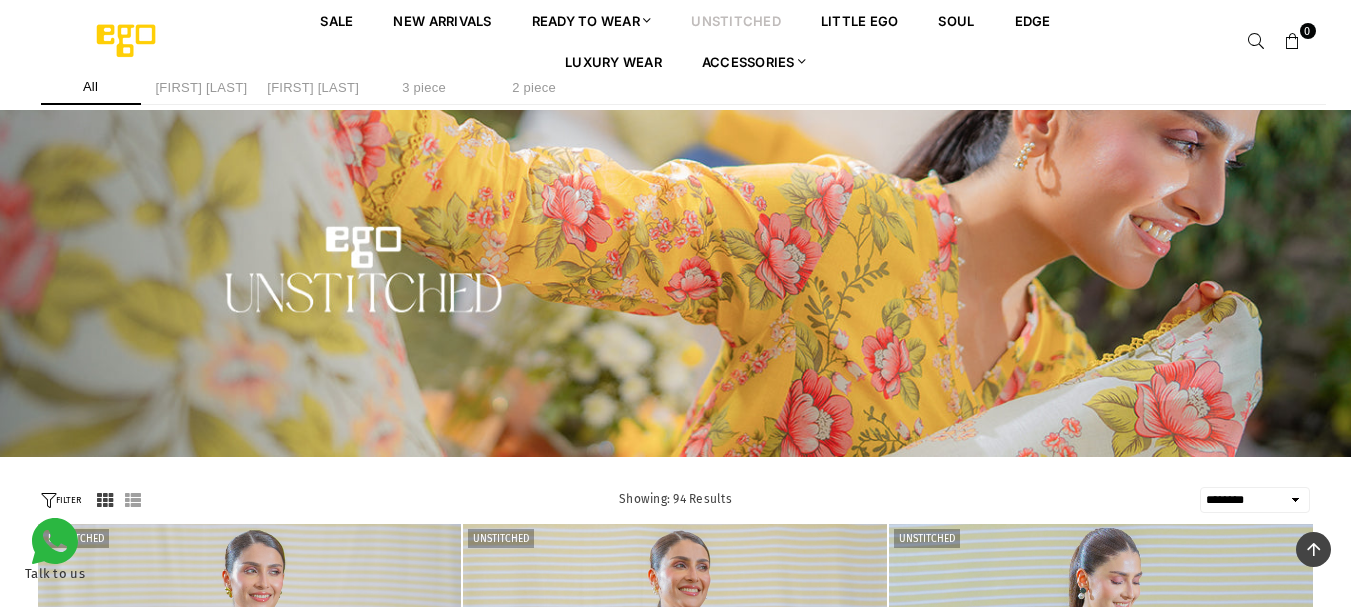 select on "******" 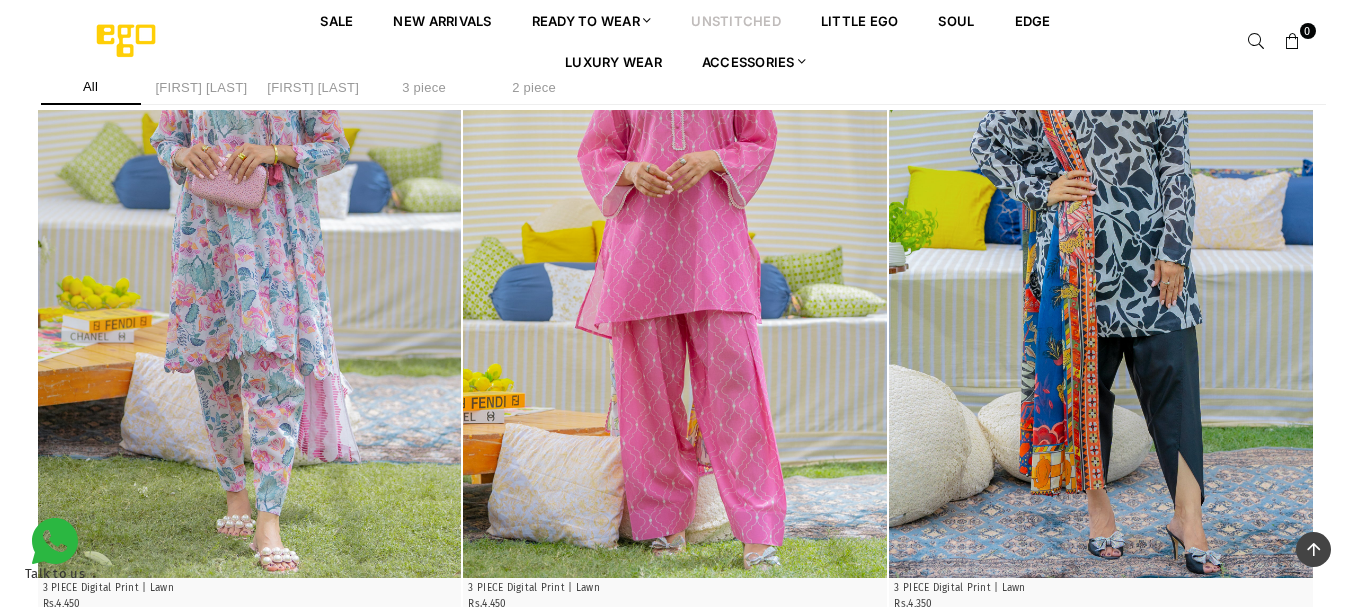 scroll, scrollTop: 0, scrollLeft: 0, axis: both 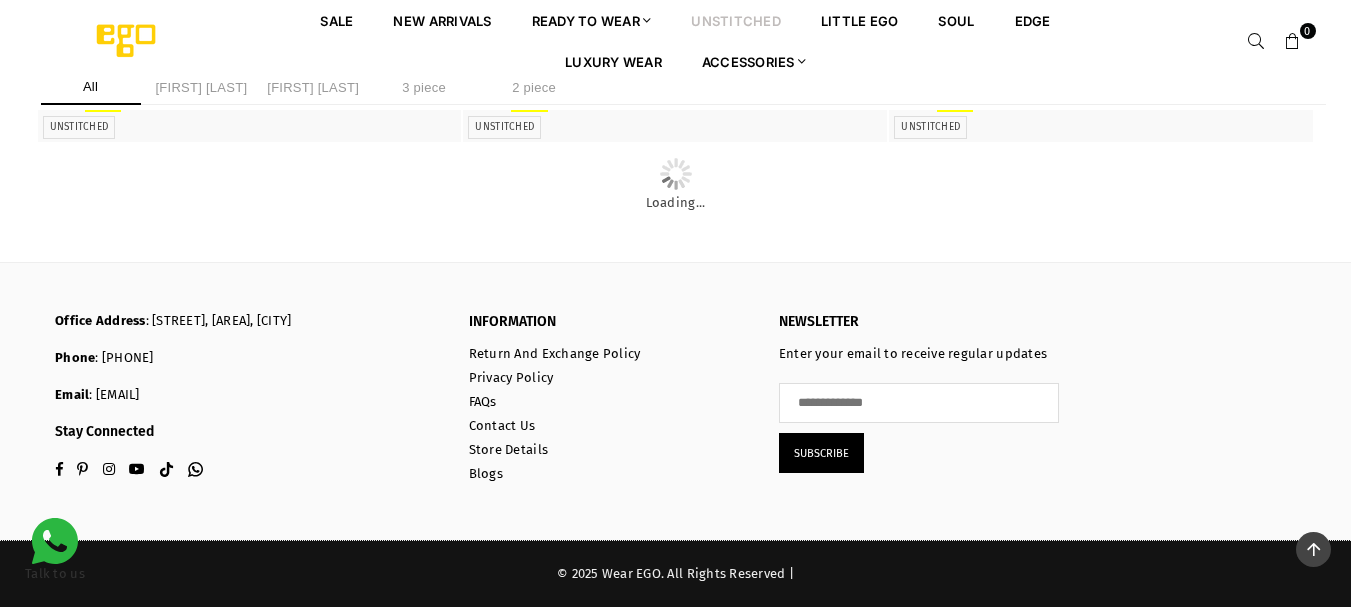 click at bounding box center [1101, -940] 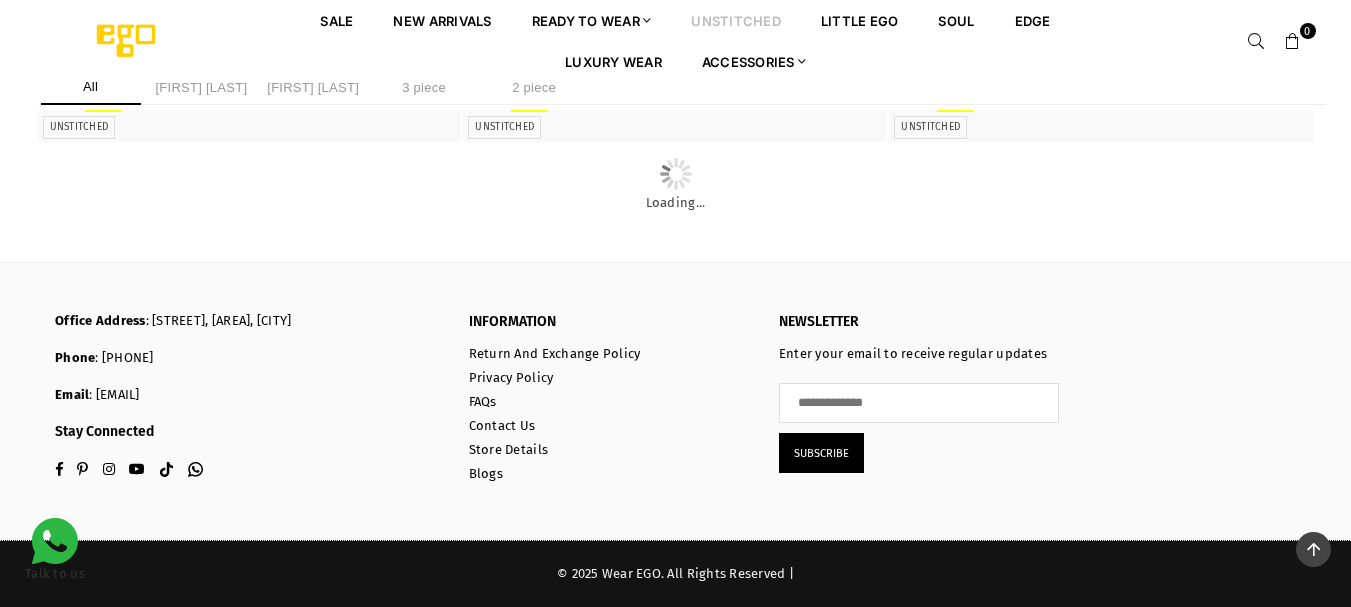 click at bounding box center (250, -940) 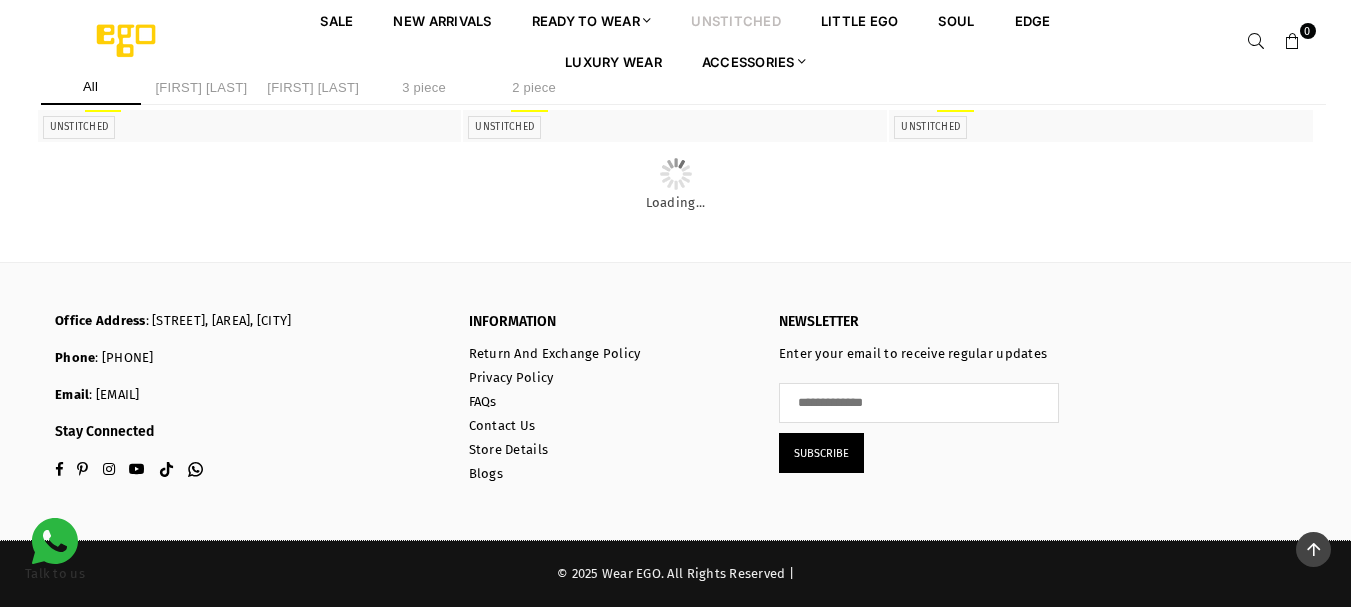 scroll, scrollTop: 9484, scrollLeft: 0, axis: vertical 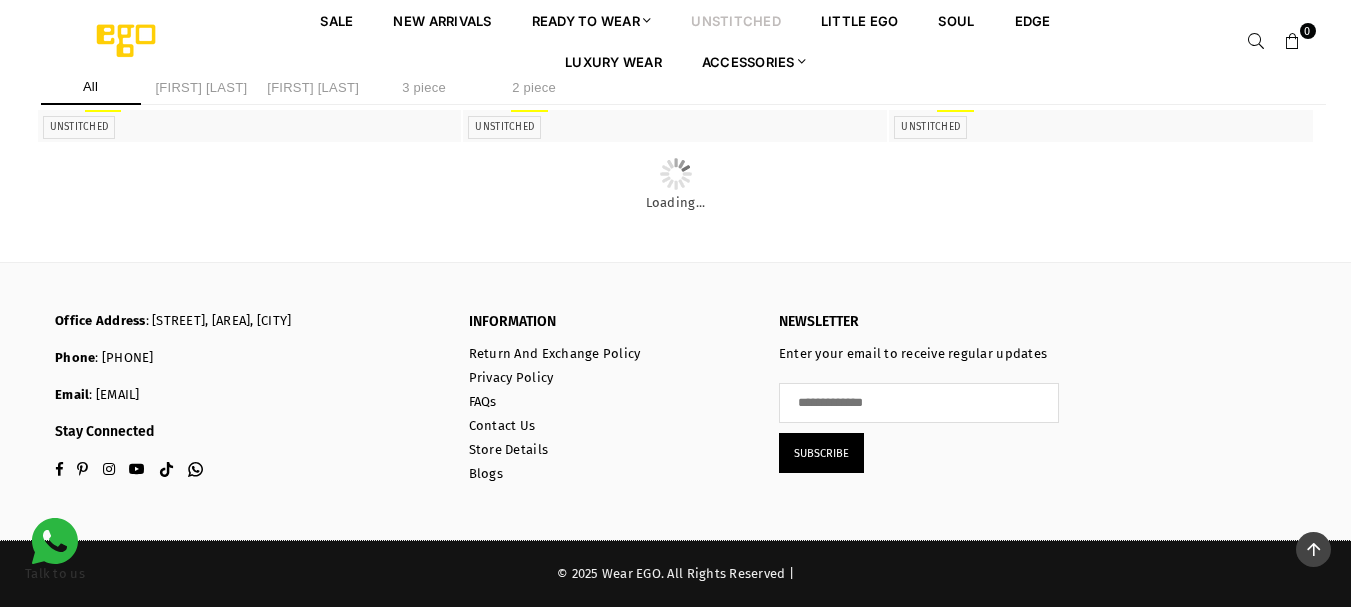 click at bounding box center (675, -2855) 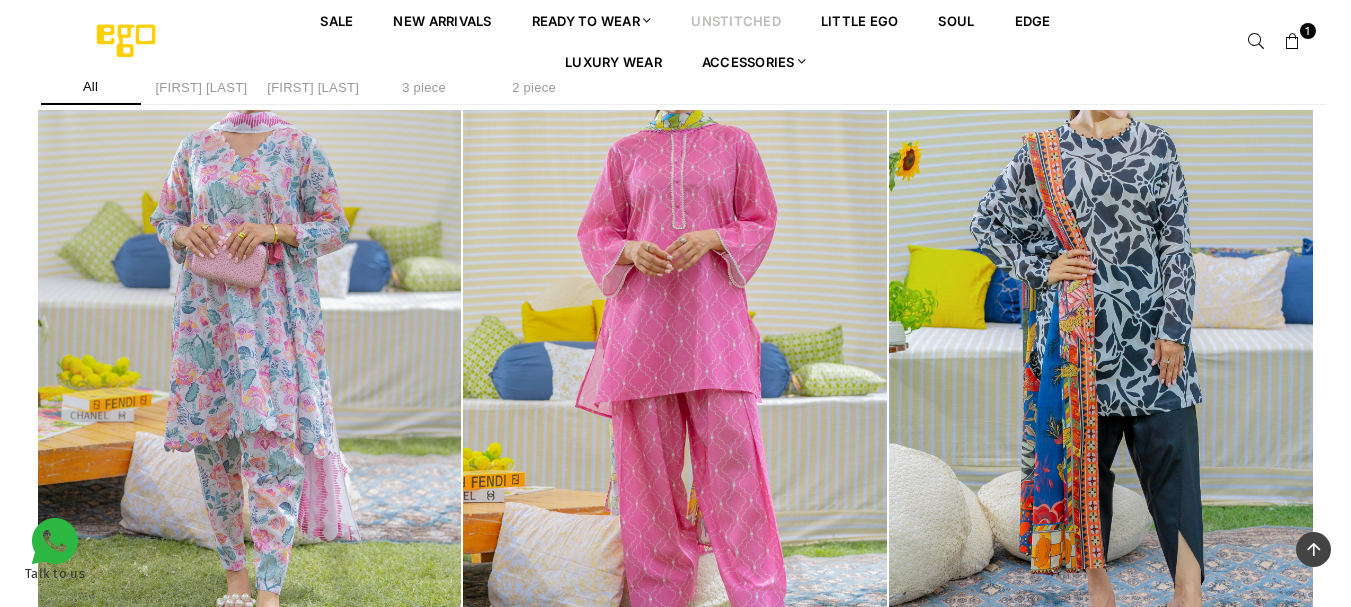 scroll, scrollTop: 484, scrollLeft: 0, axis: vertical 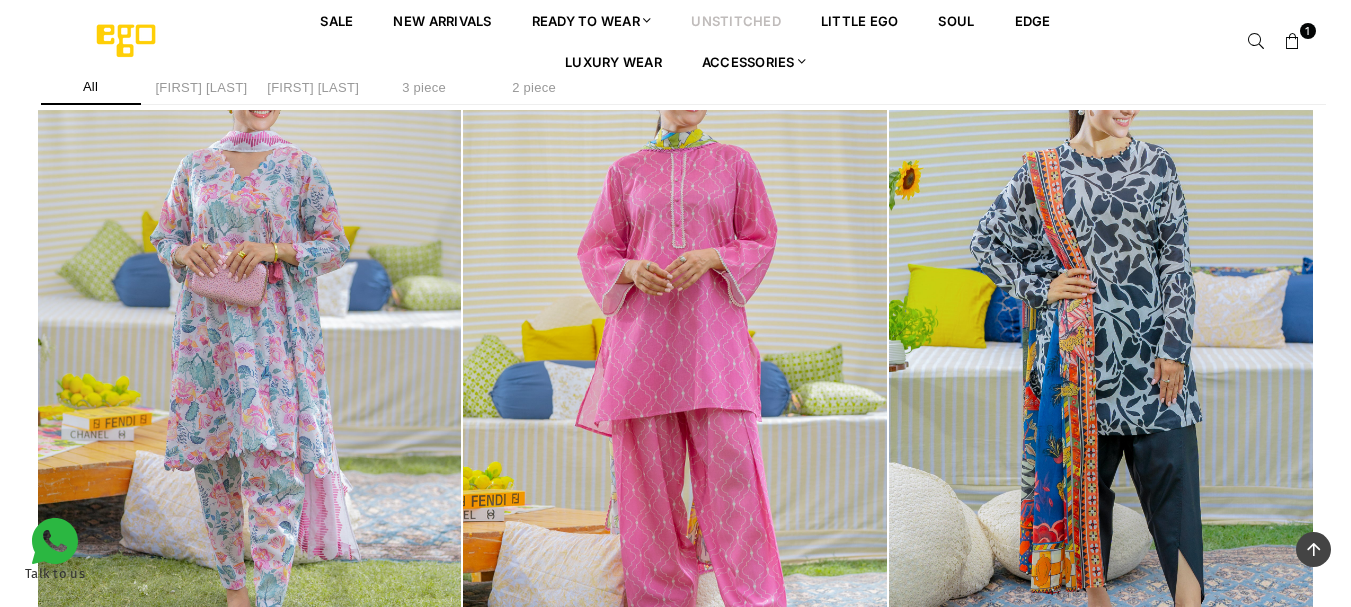 click at bounding box center (250, 358) 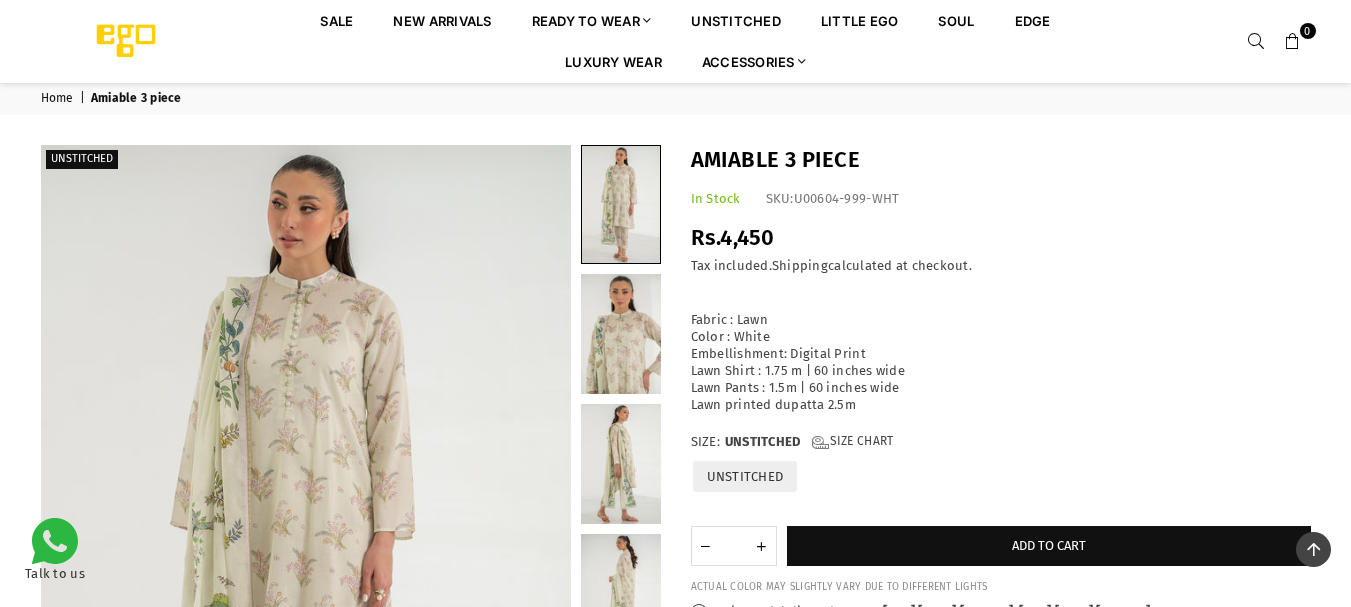 scroll, scrollTop: 382, scrollLeft: 0, axis: vertical 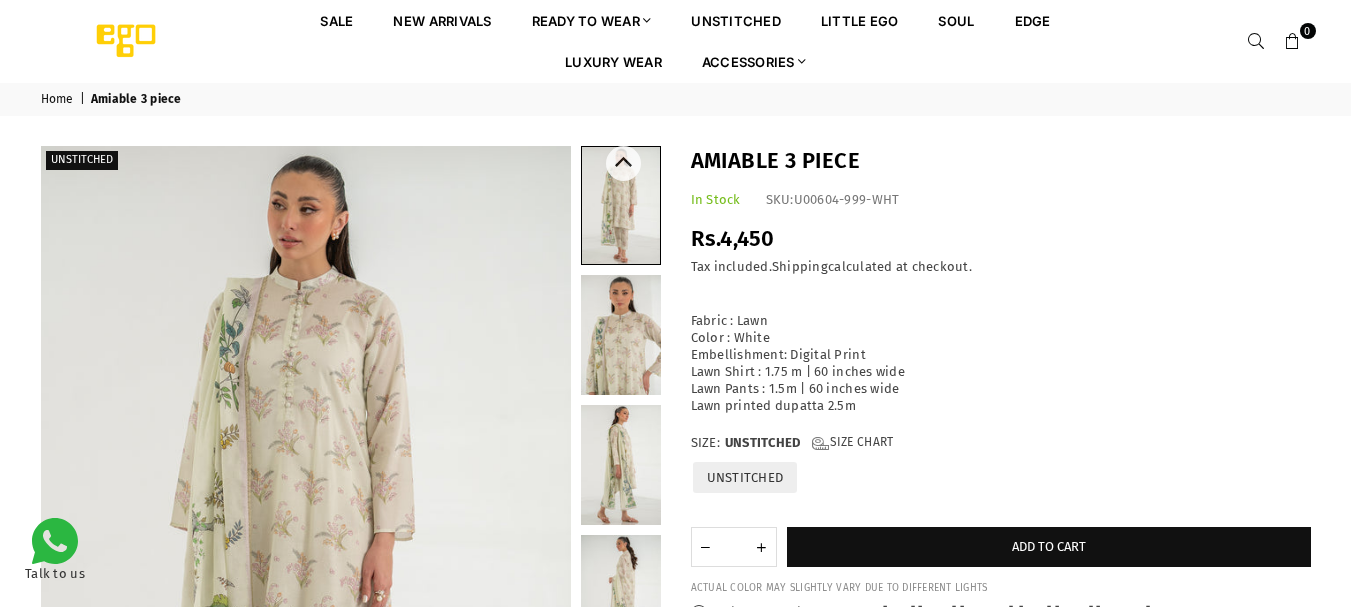 click at bounding box center [621, 335] 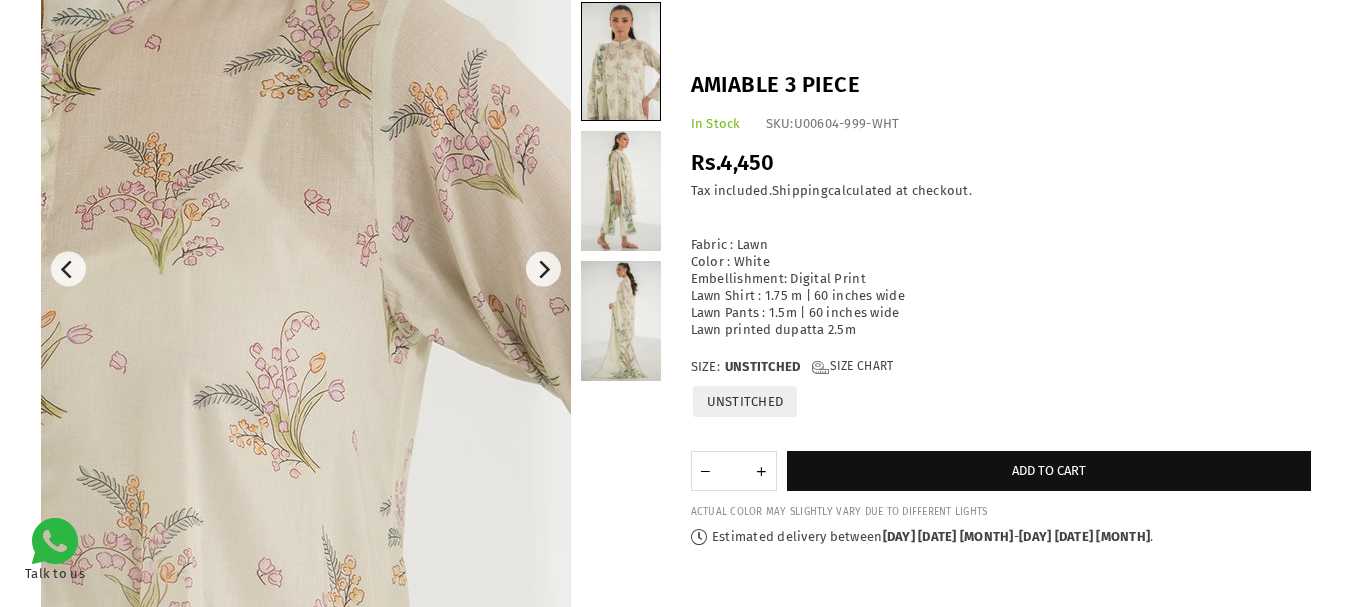 scroll, scrollTop: 282, scrollLeft: 0, axis: vertical 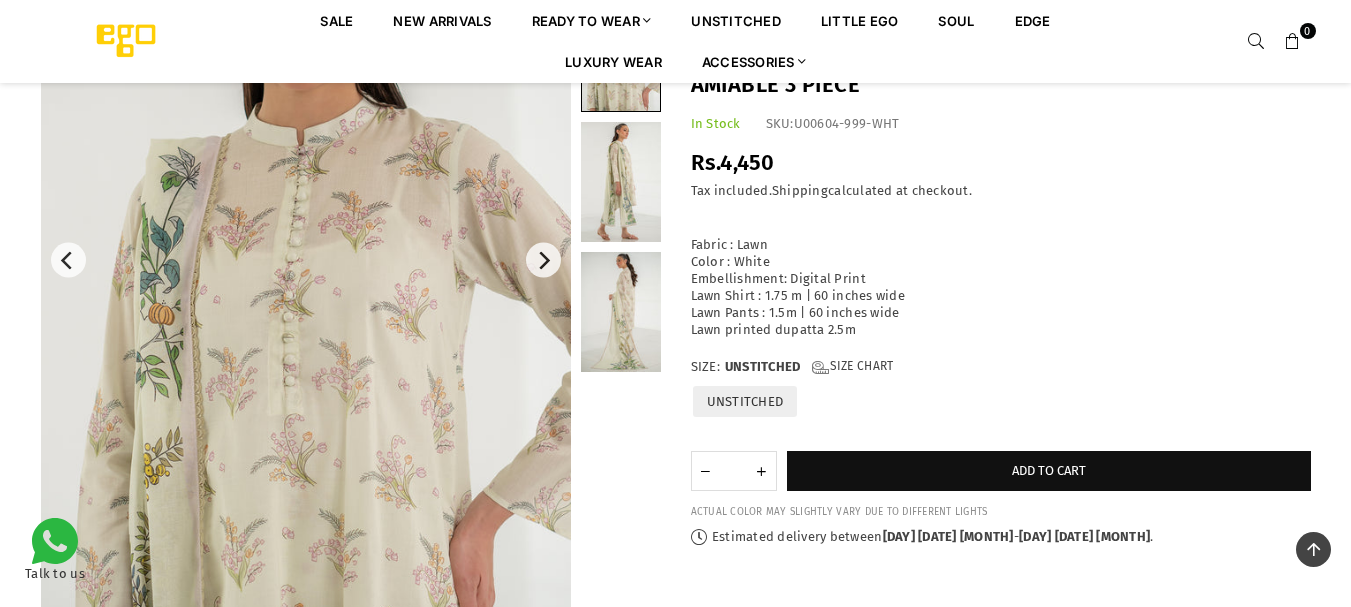 click at bounding box center [621, 312] 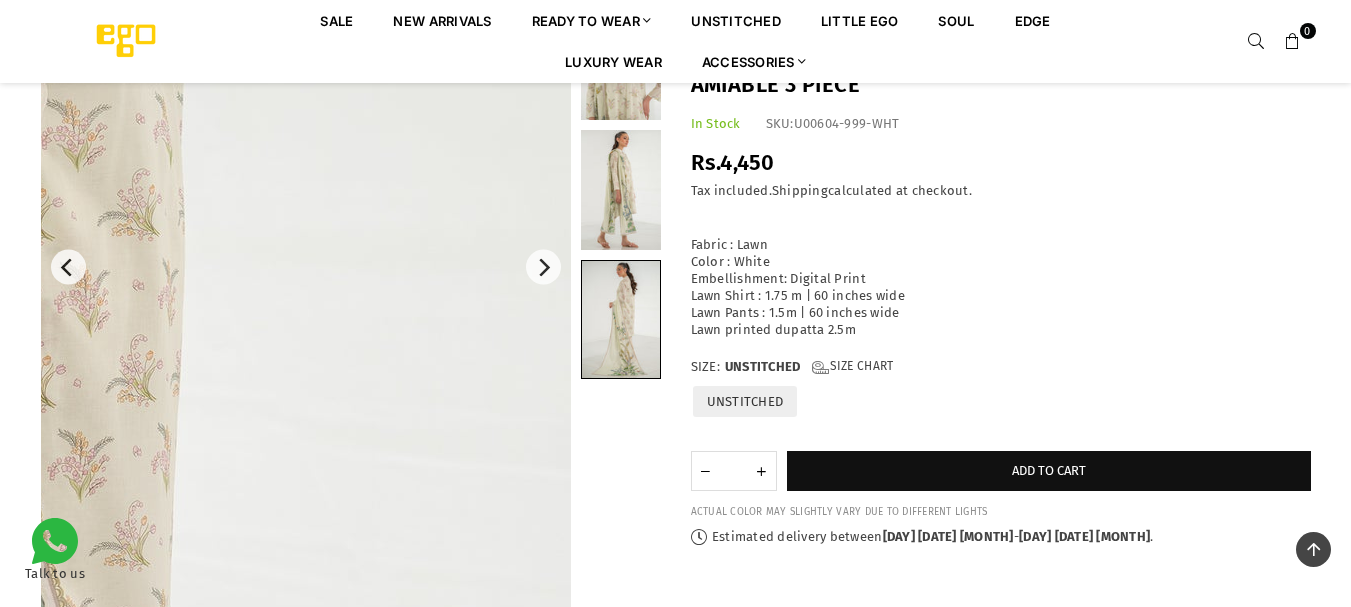 scroll, scrollTop: 182, scrollLeft: 0, axis: vertical 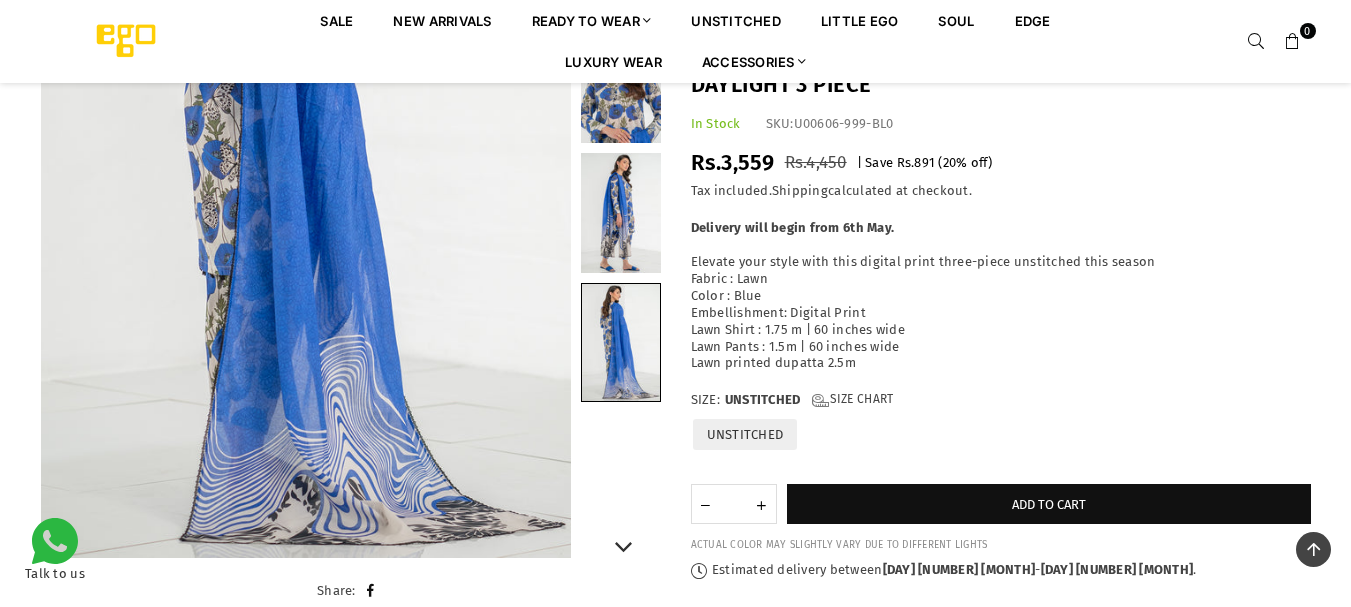 click at bounding box center [621, 213] 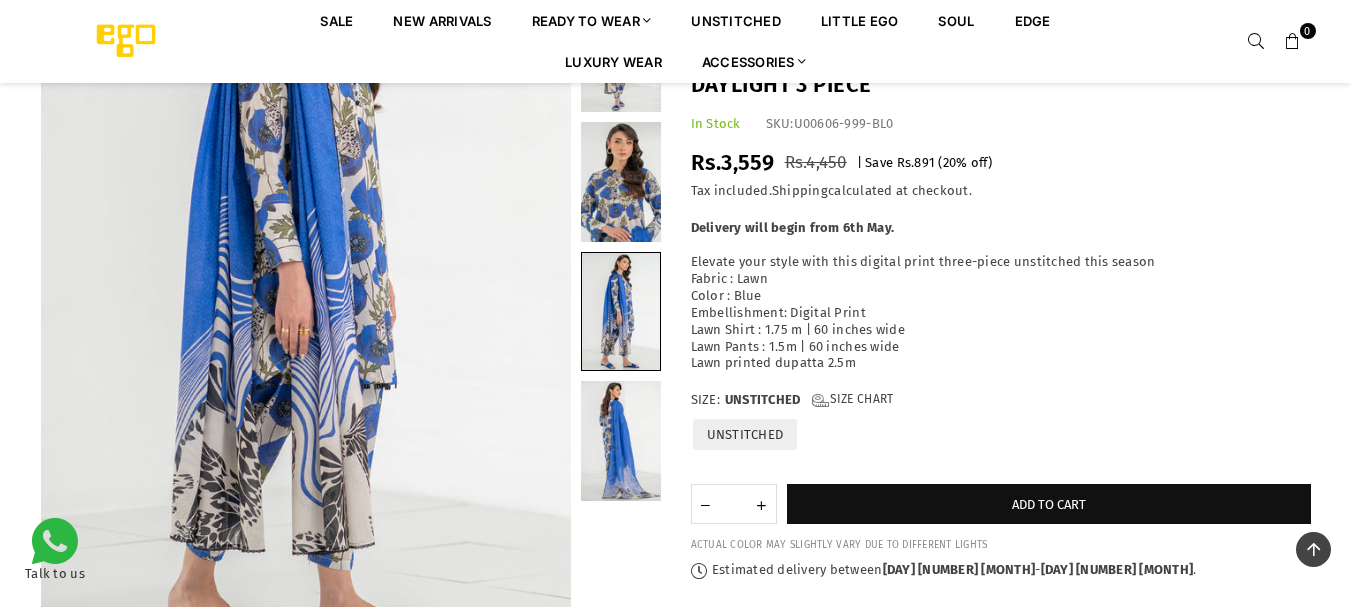 scroll, scrollTop: 282, scrollLeft: 0, axis: vertical 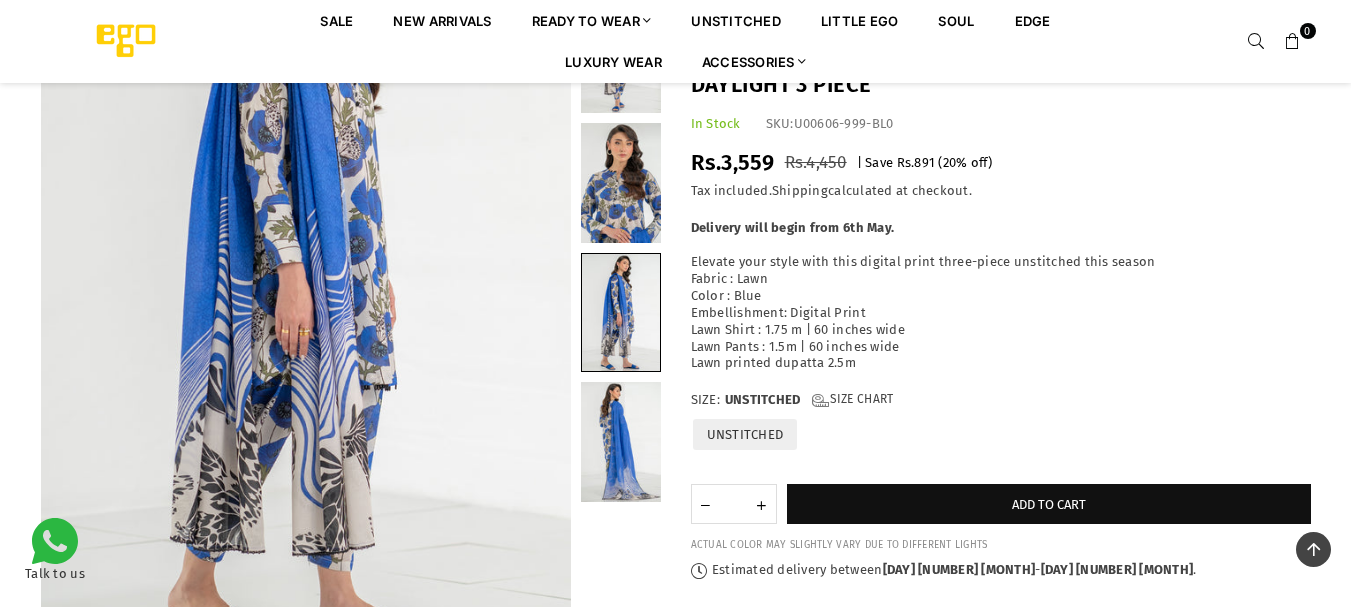 click at bounding box center (621, 183) 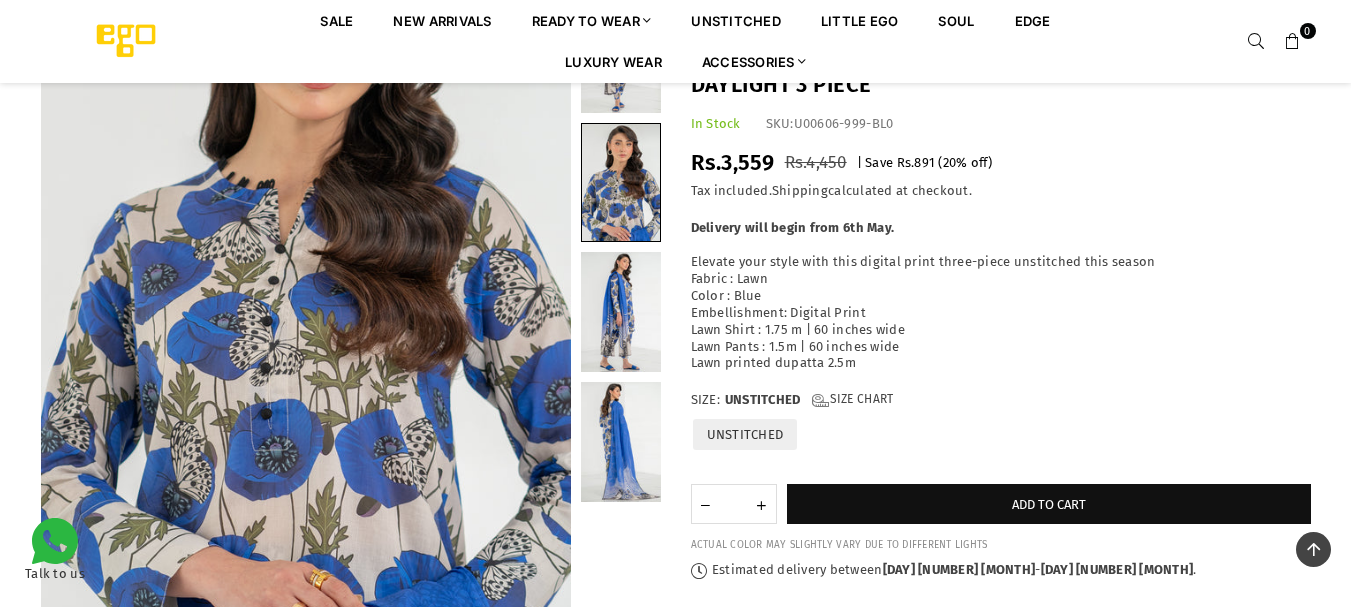 click at bounding box center (621, 53) 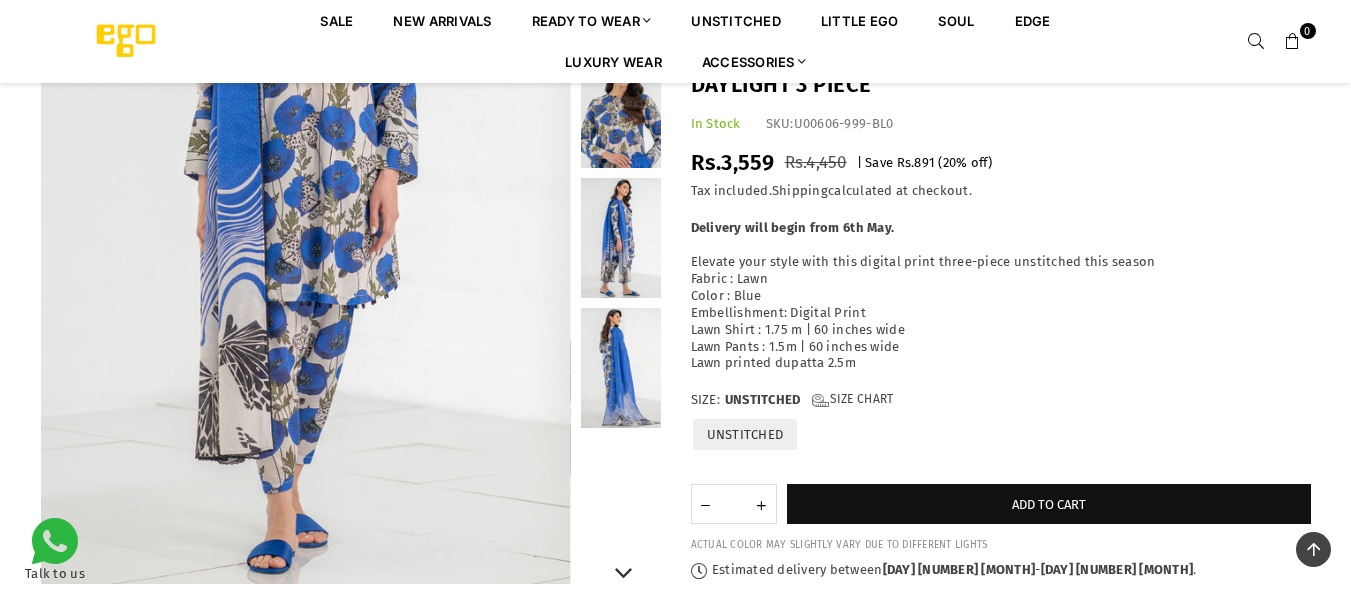 scroll, scrollTop: 482, scrollLeft: 0, axis: vertical 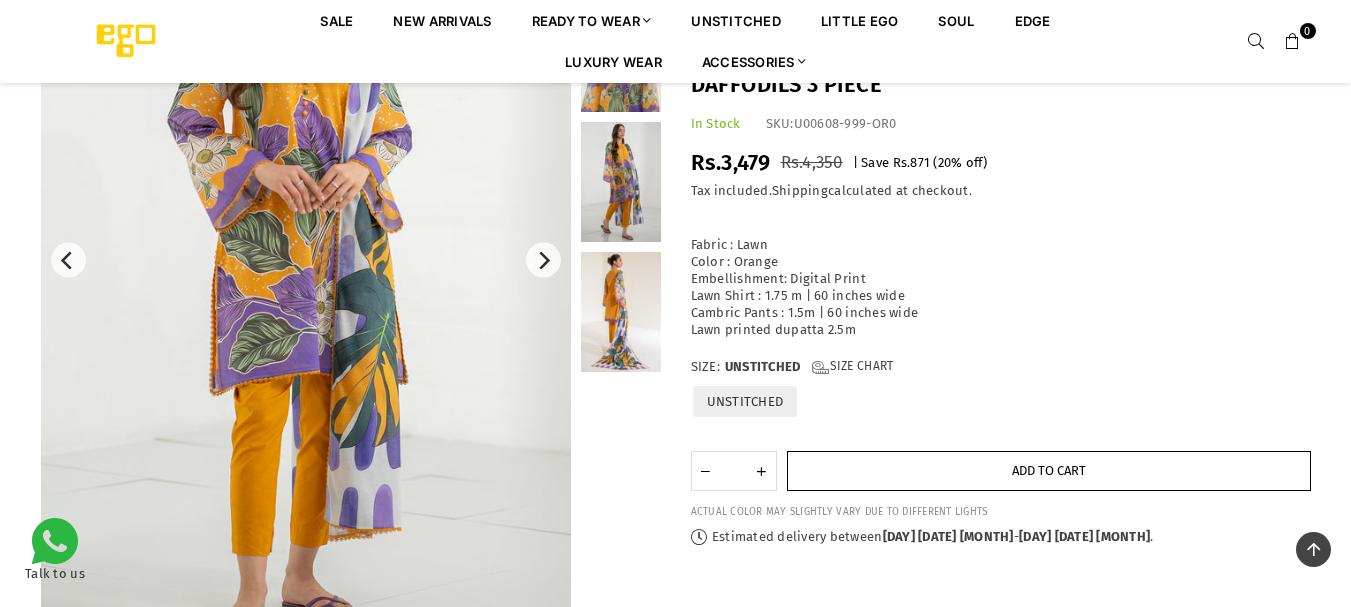 click on "Add to cart" at bounding box center [1049, 470] 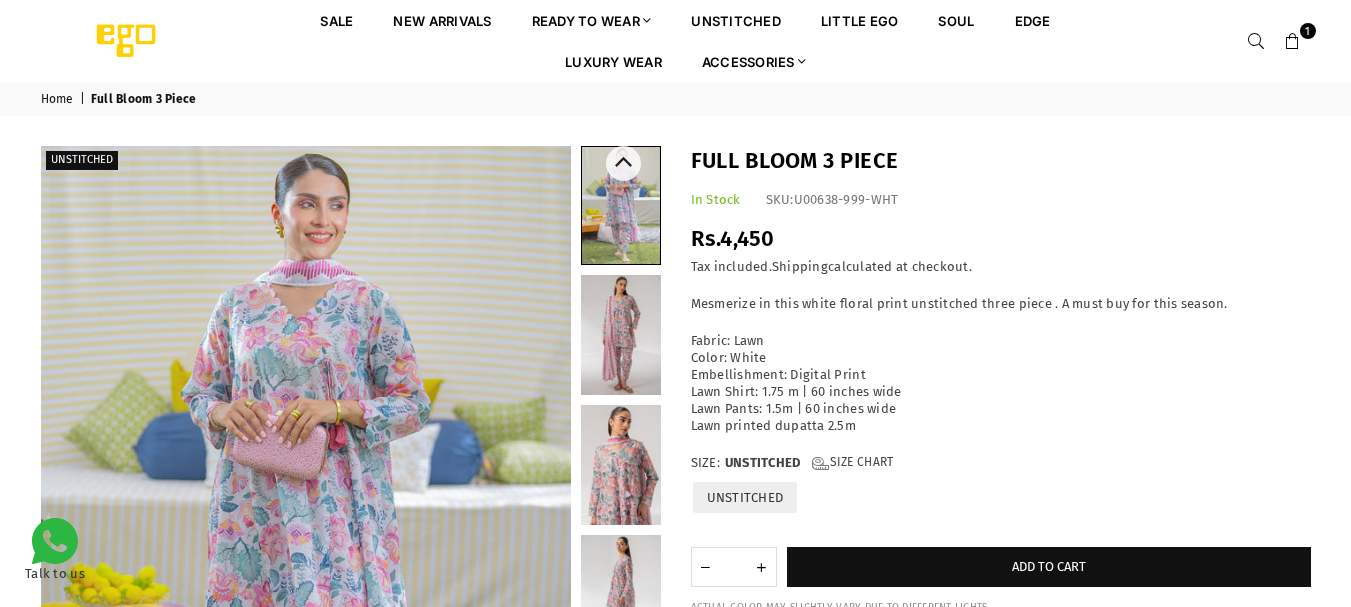 scroll, scrollTop: 0, scrollLeft: 0, axis: both 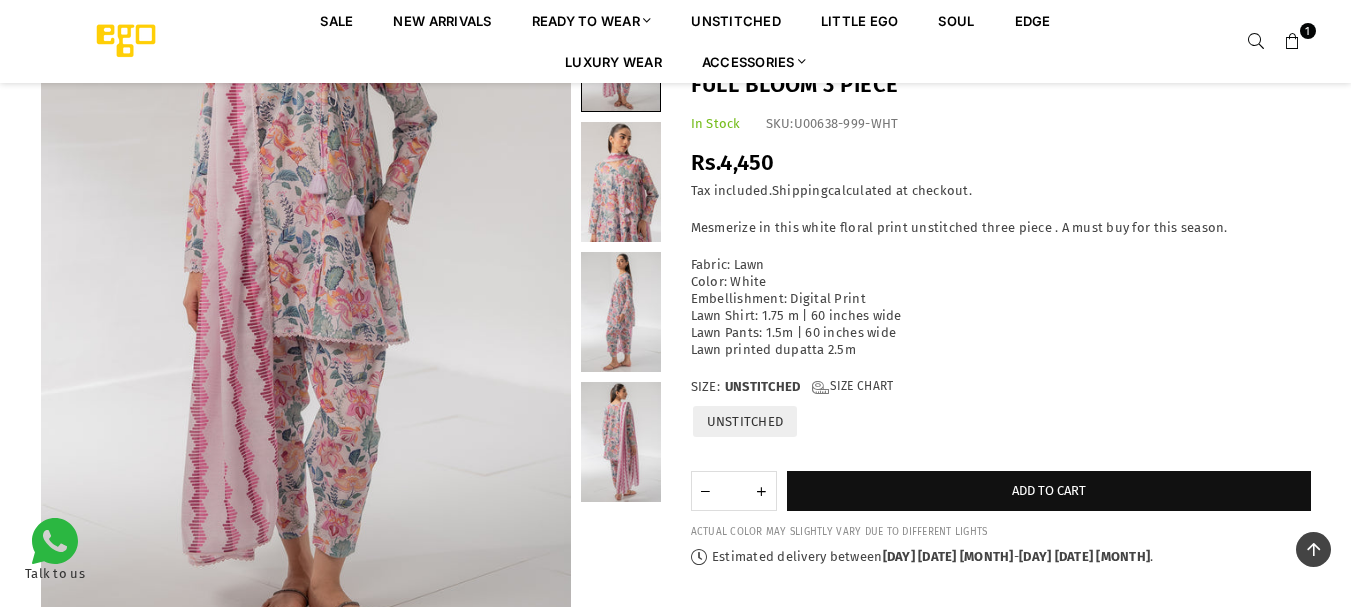 click at bounding box center [621, 312] 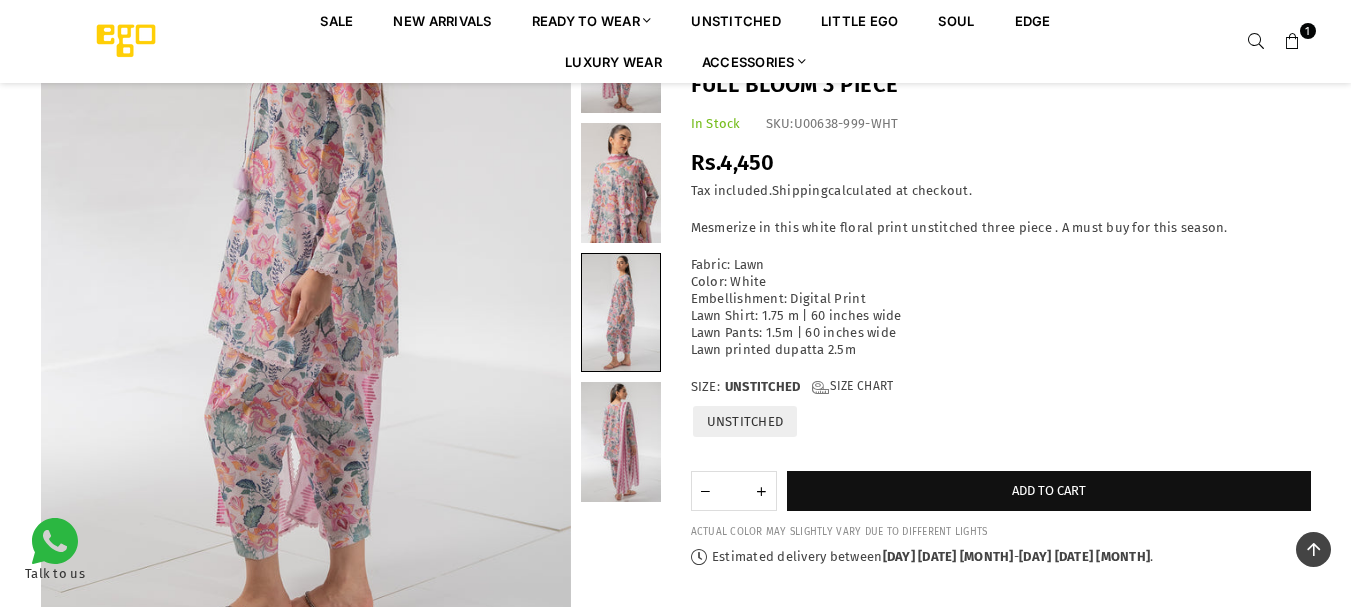click at bounding box center [621, 442] 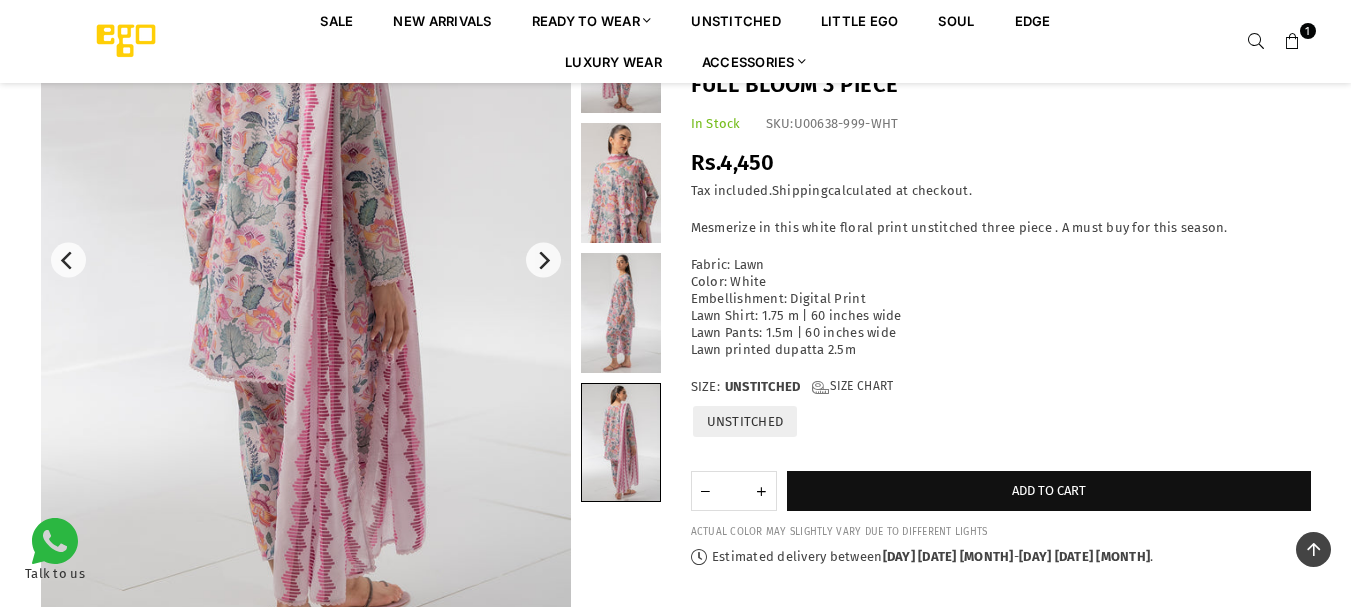 click at bounding box center [306, 260] 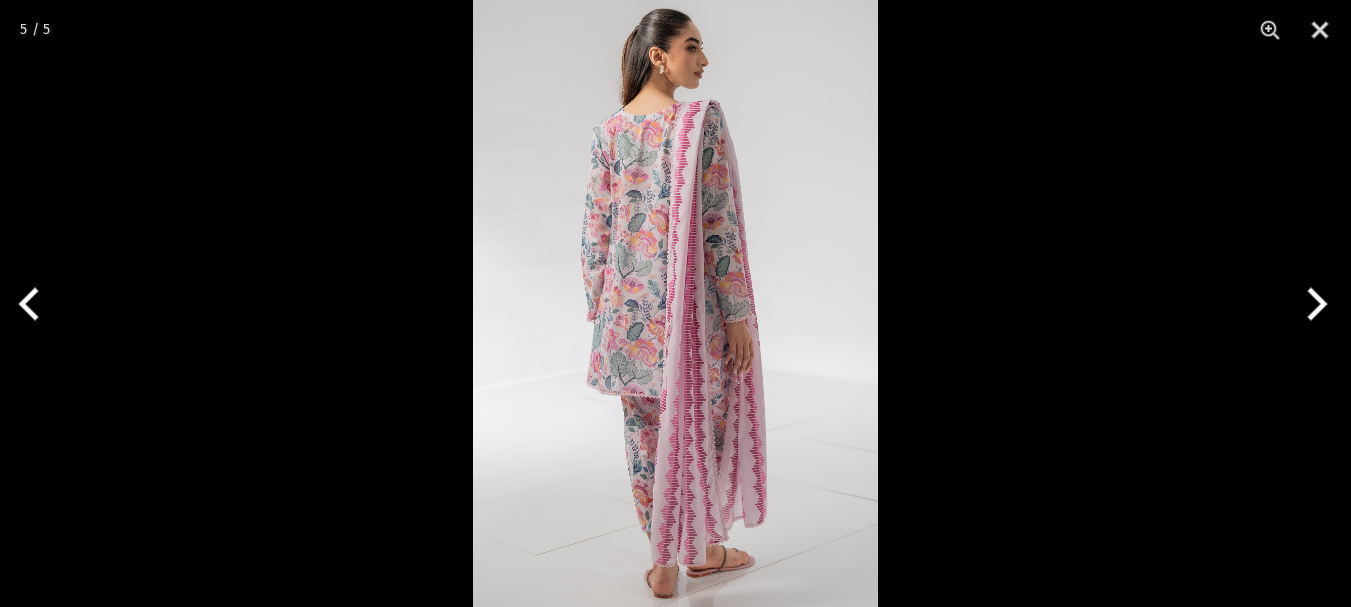click at bounding box center [675, 303] 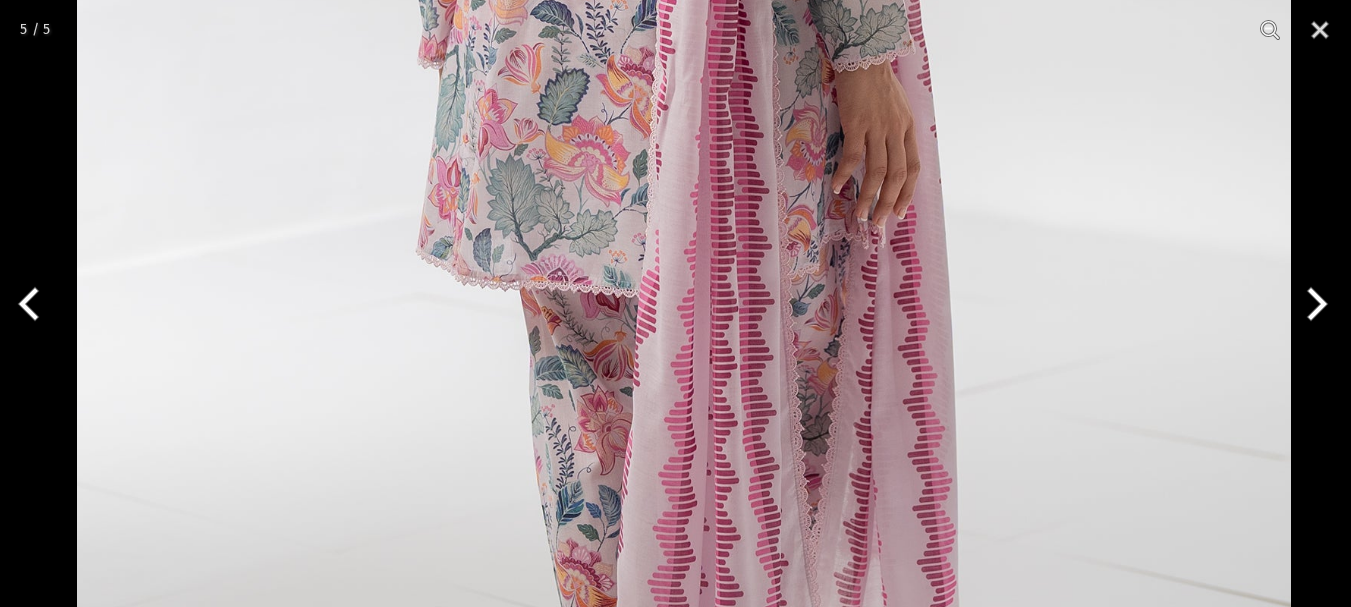 click at bounding box center [684, 12] 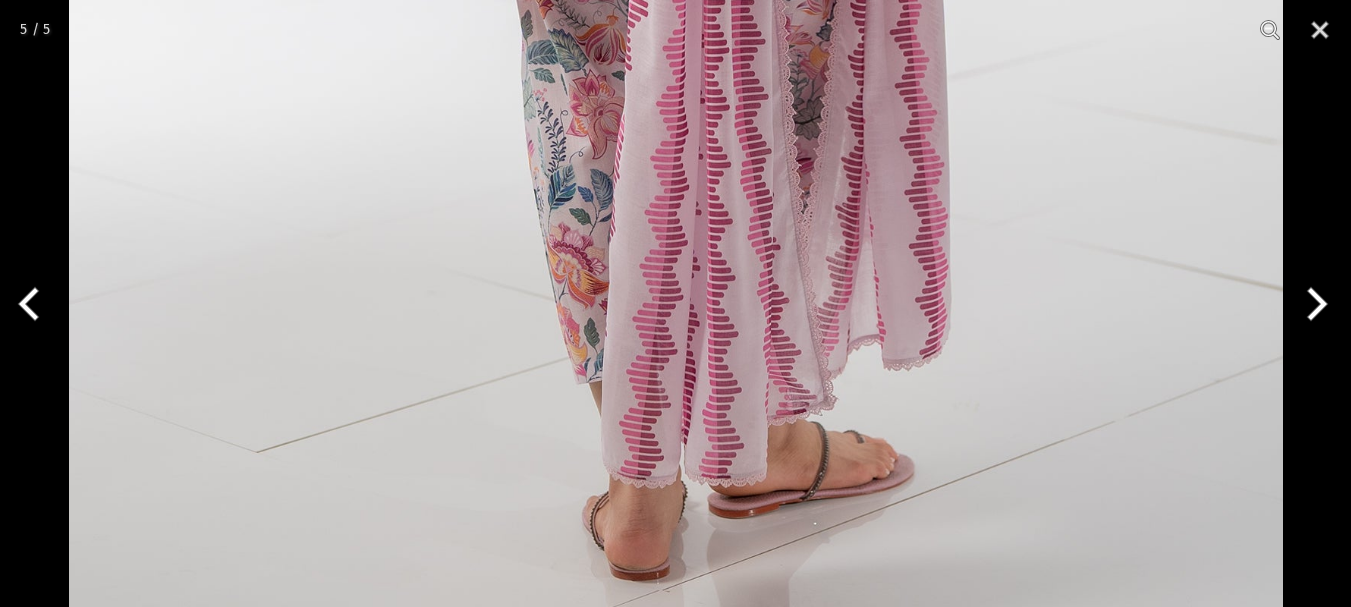 click at bounding box center (676, -304) 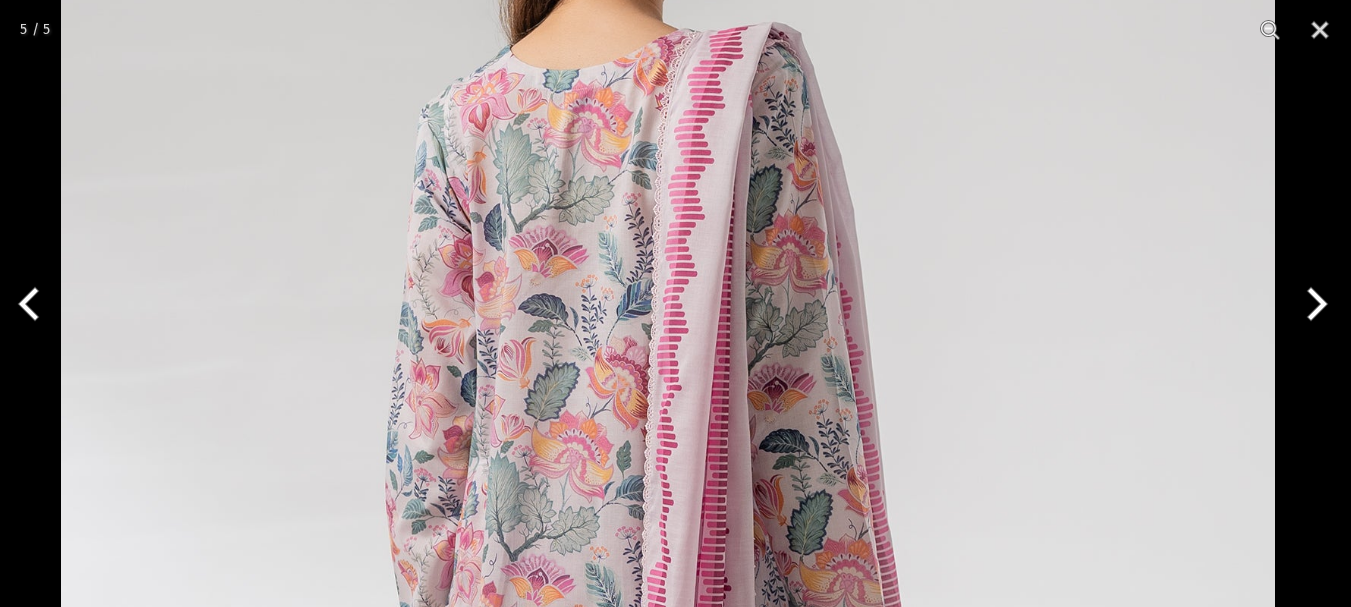 click at bounding box center (668, 634) 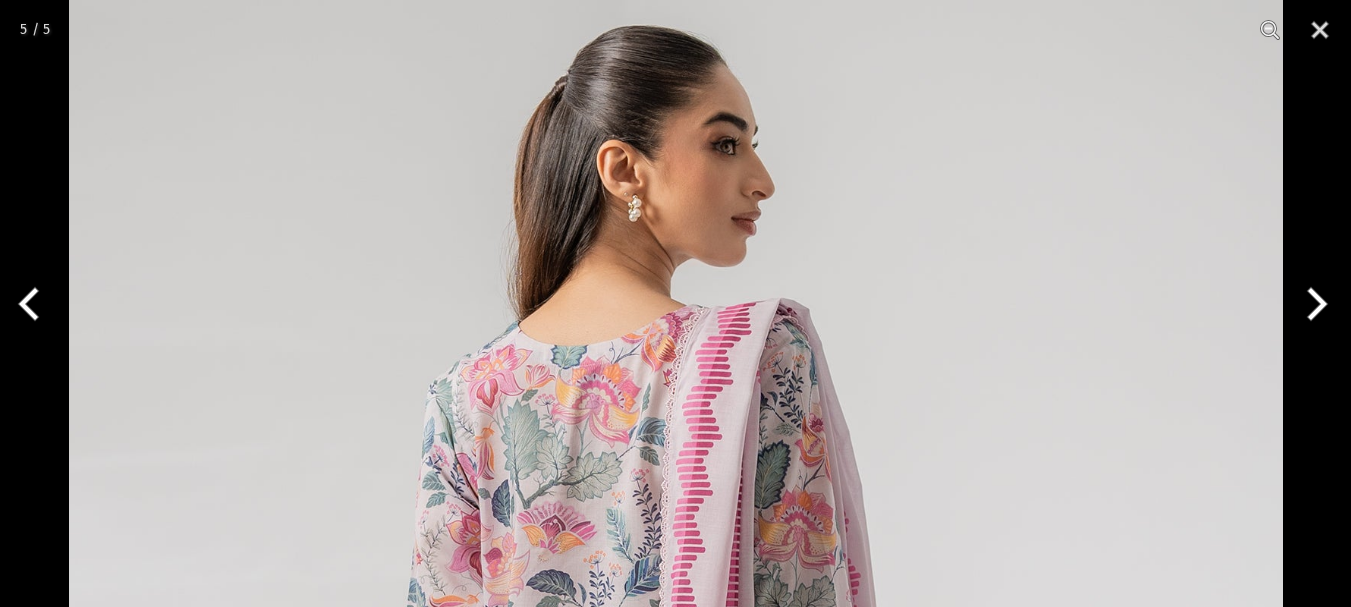 click at bounding box center (1313, 304) 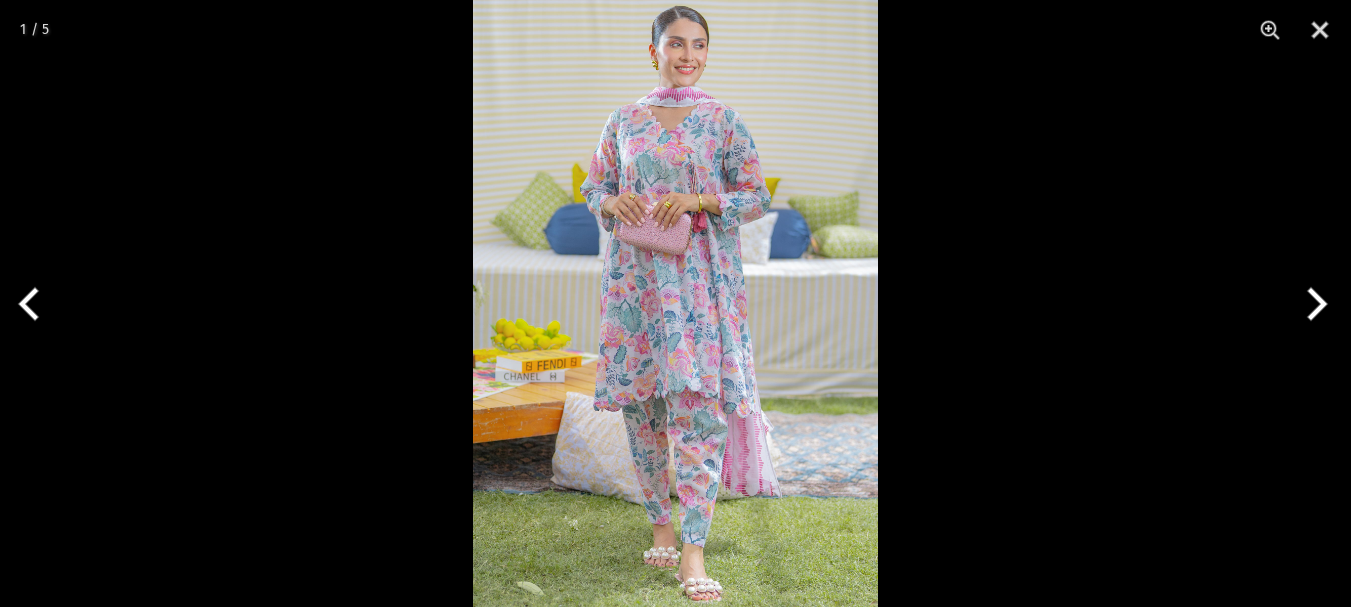 click at bounding box center (675, 303) 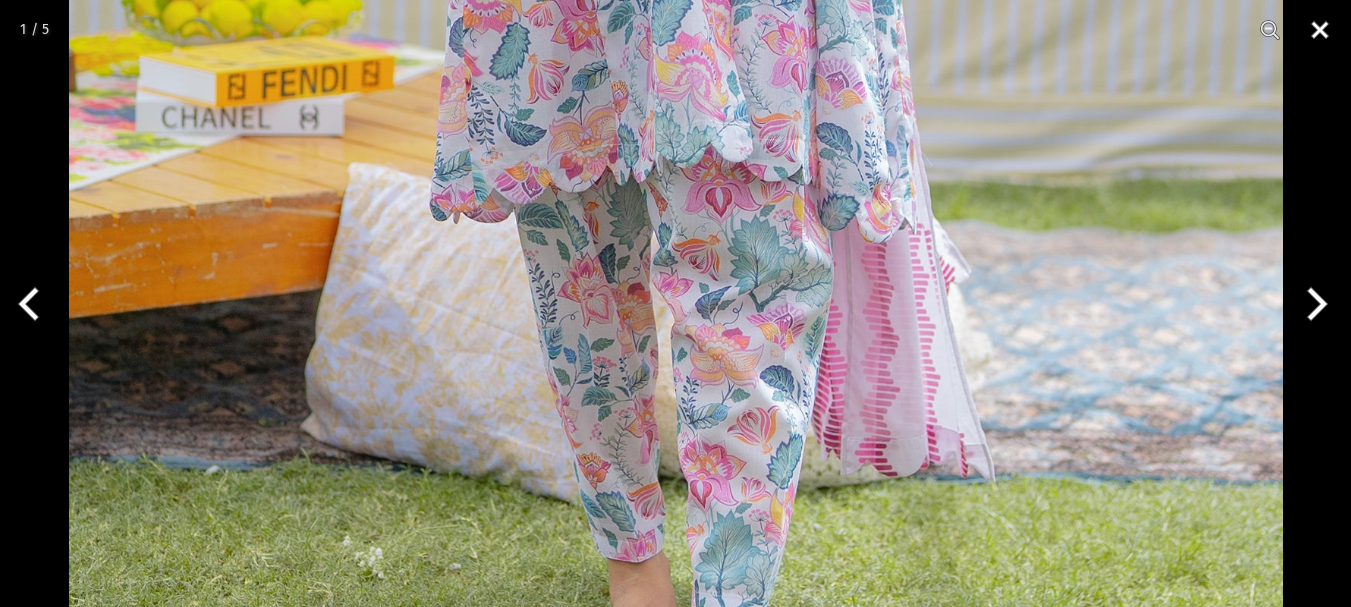 click at bounding box center [1320, 30] 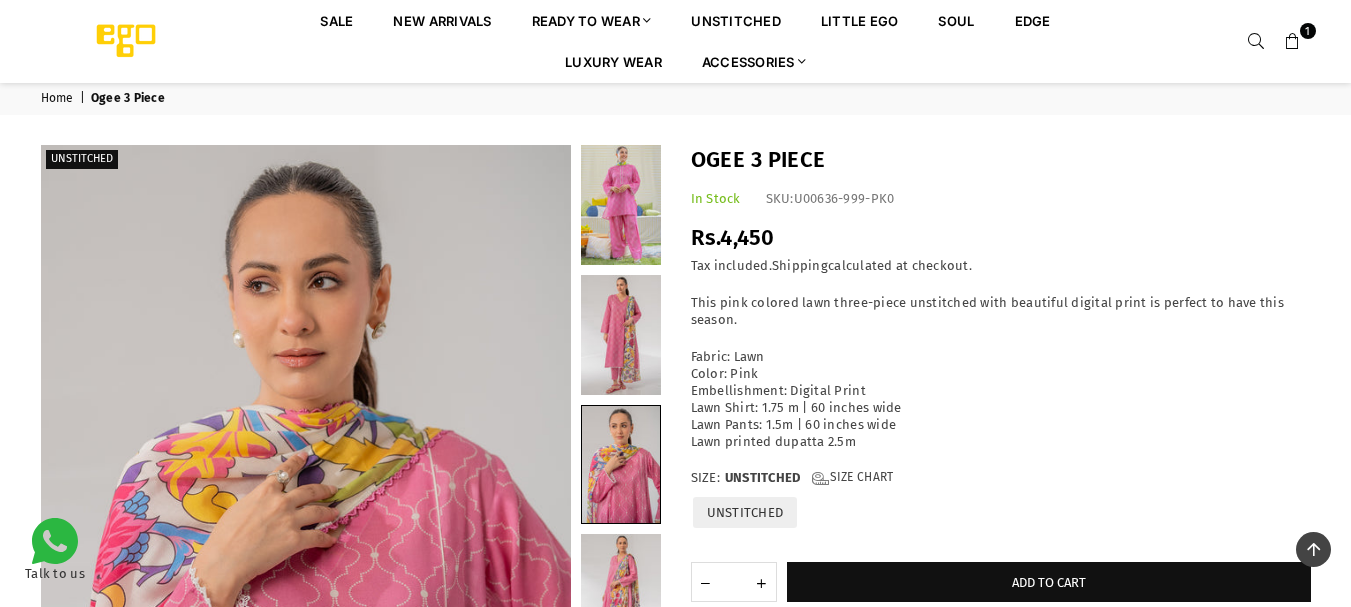 scroll, scrollTop: 282, scrollLeft: 0, axis: vertical 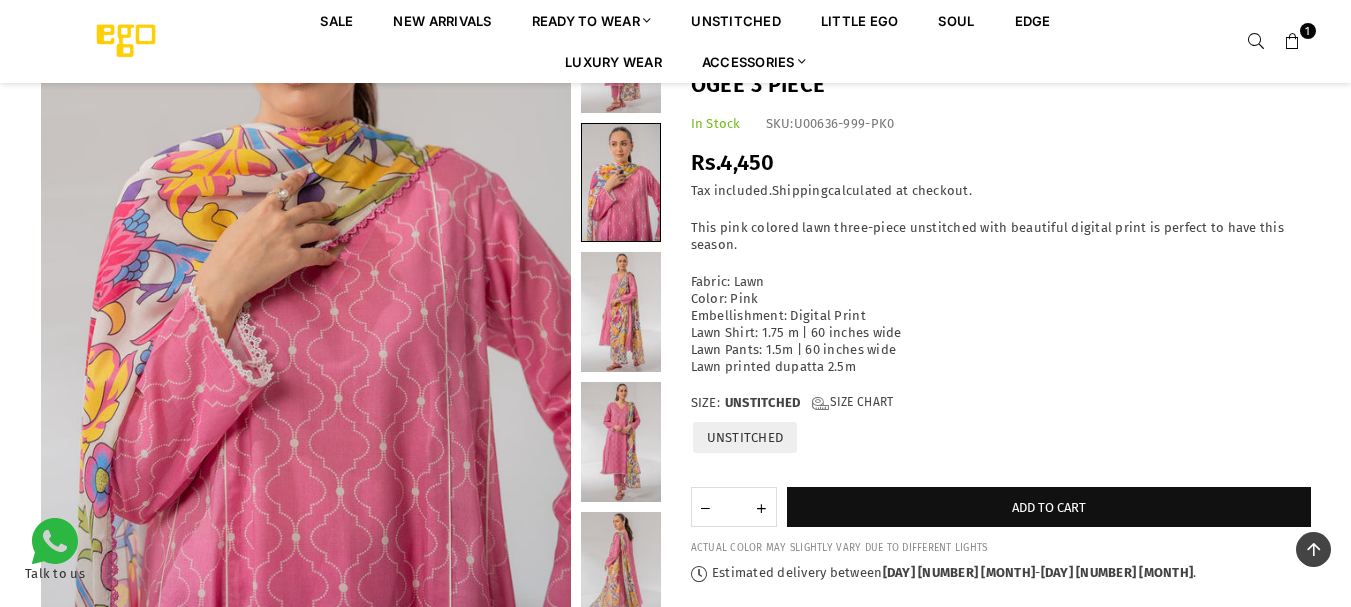 click at bounding box center (621, 312) 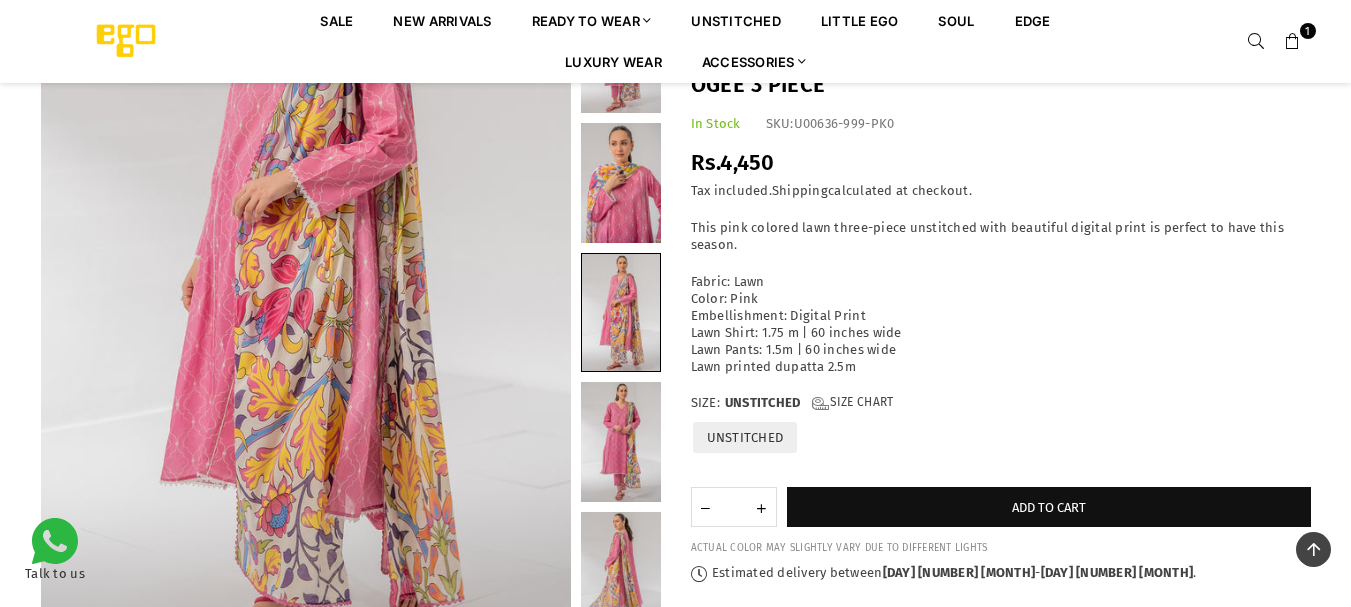 click at bounding box center [621, 572] 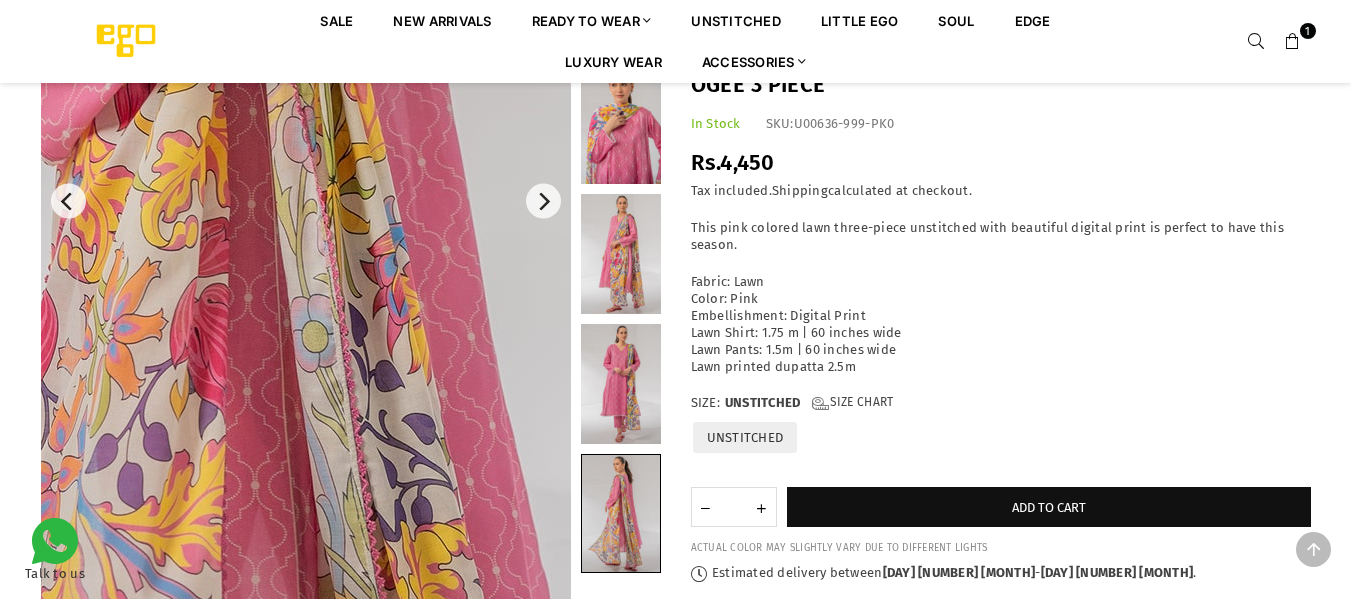 scroll, scrollTop: 464, scrollLeft: 0, axis: vertical 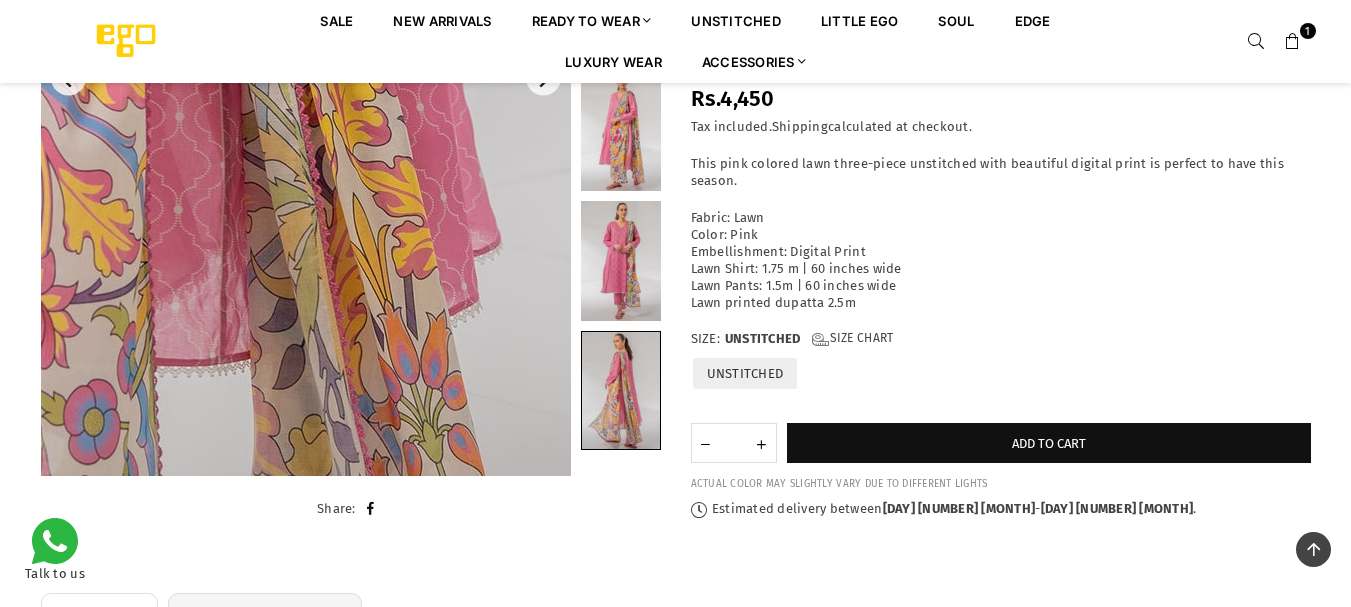 click at bounding box center (173, -227) 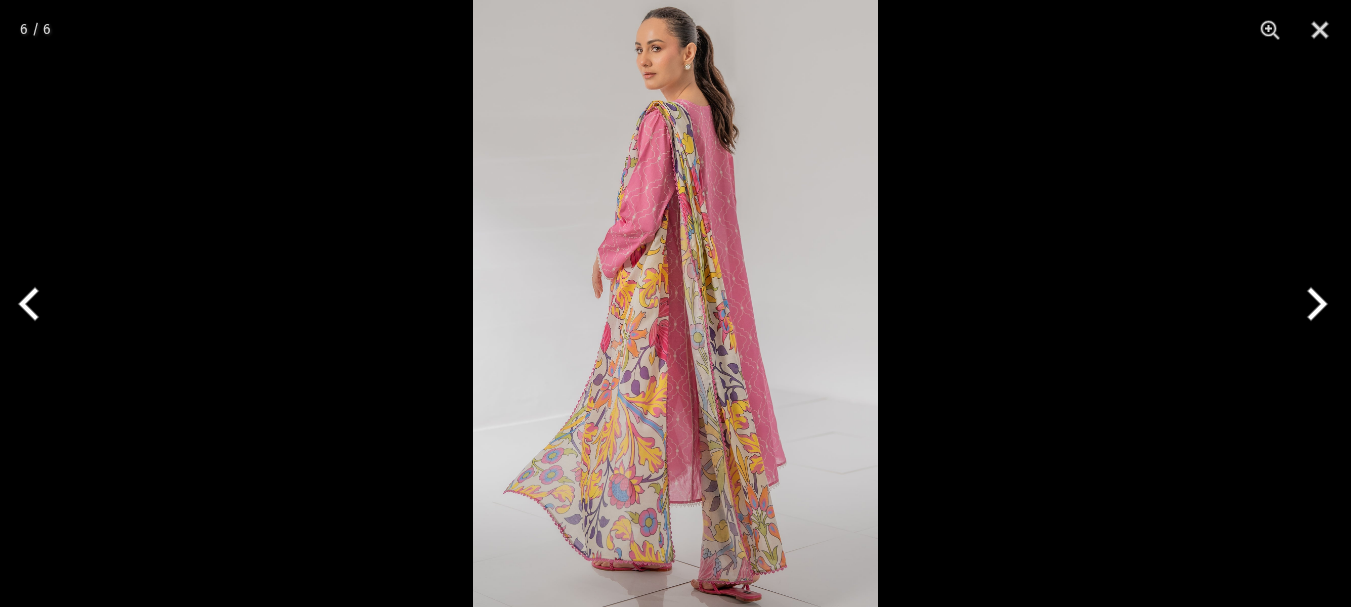 click at bounding box center [675, 303] 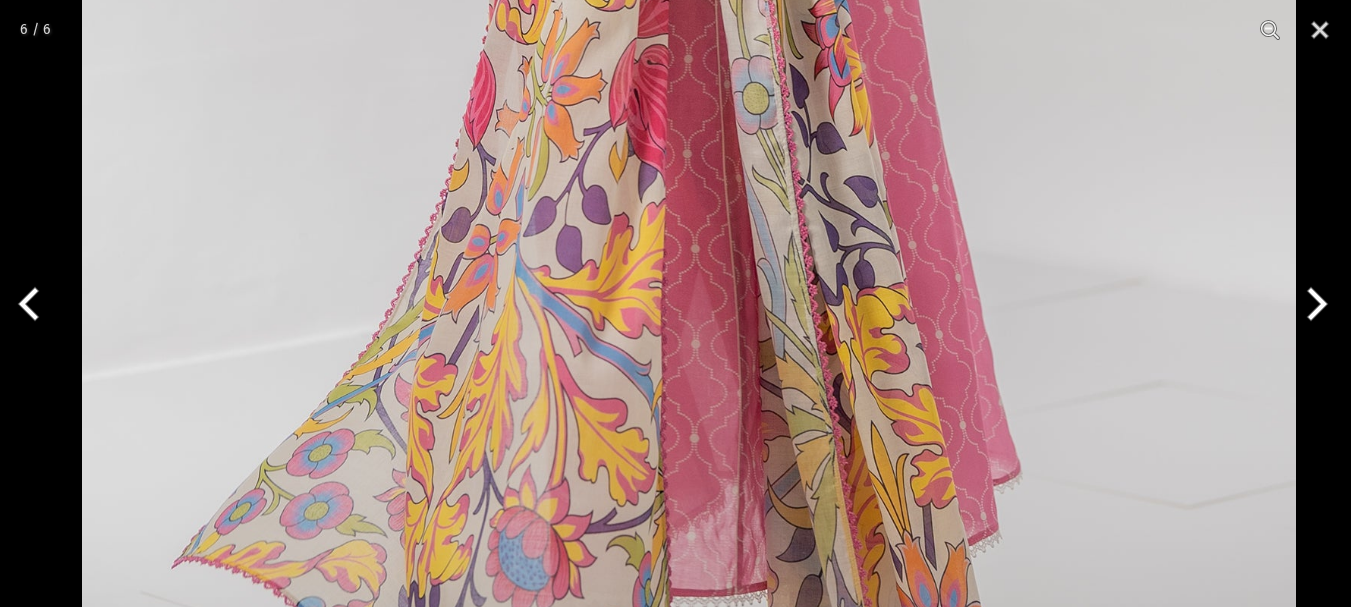 click at bounding box center [689, -4] 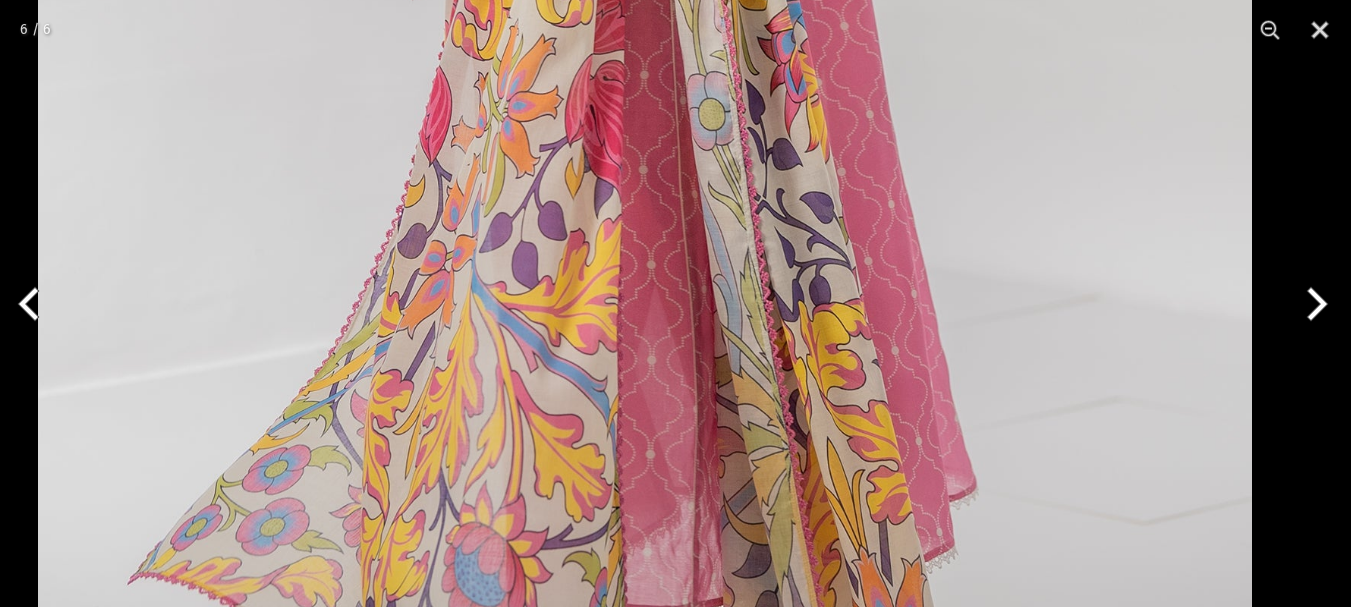 click at bounding box center (645, 12) 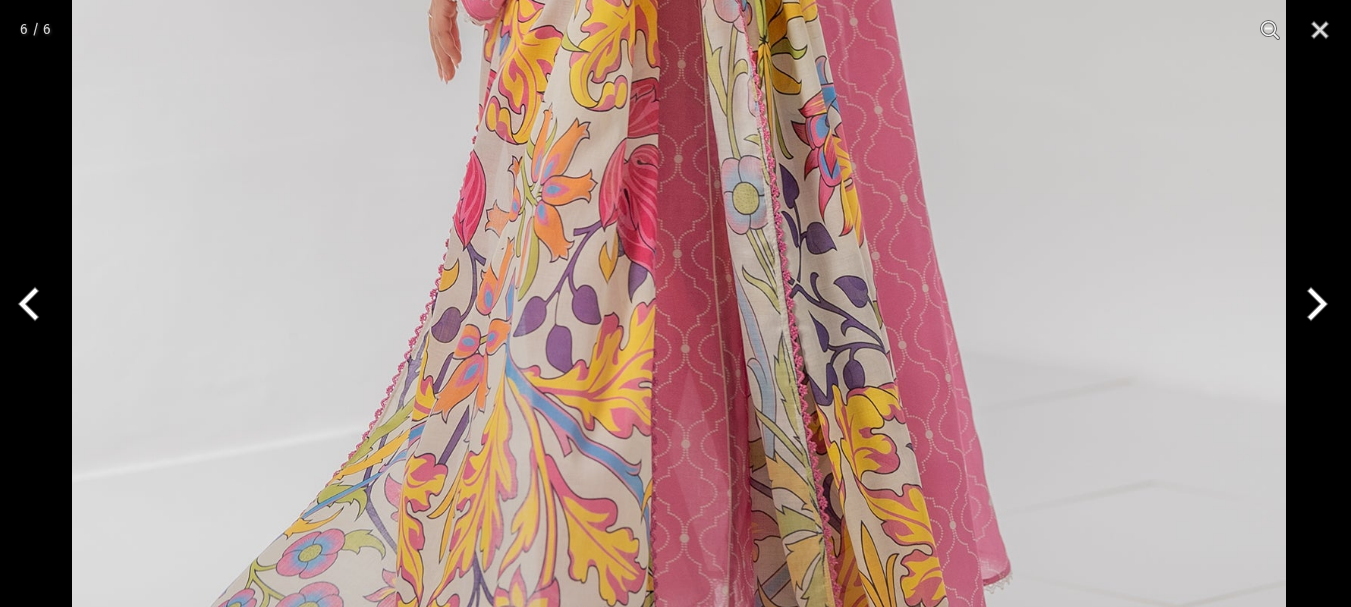 click at bounding box center (679, 96) 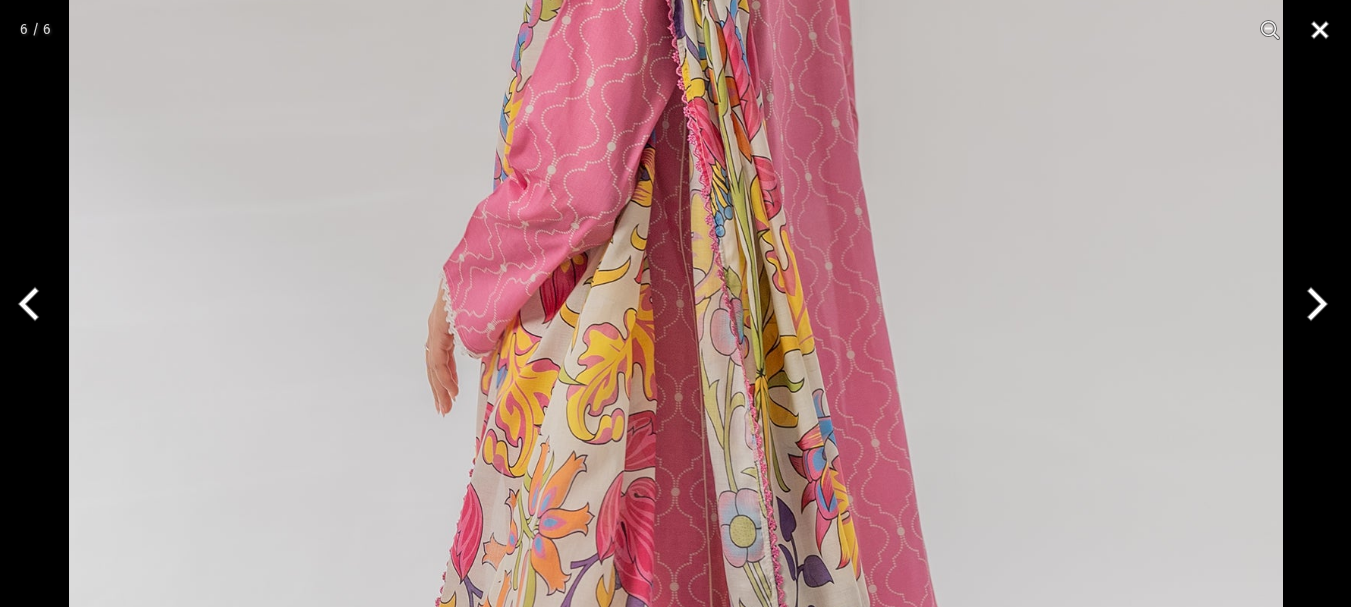 click at bounding box center [1320, 30] 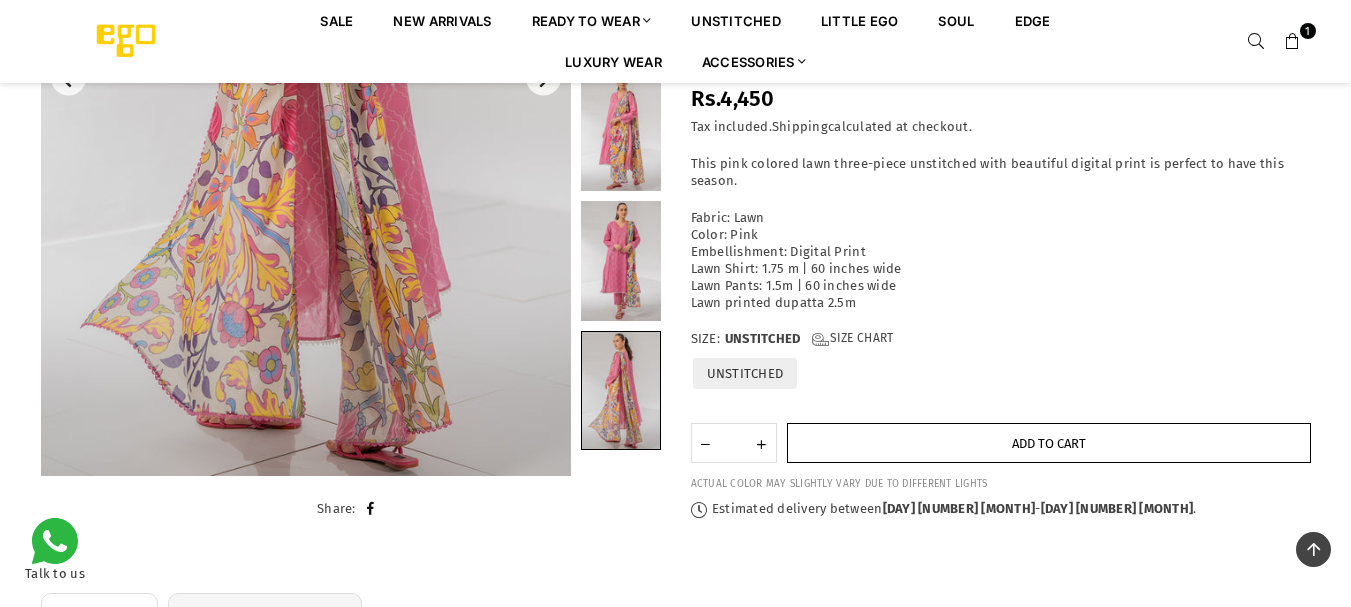 click on "Add to cart" at bounding box center (1049, 442) 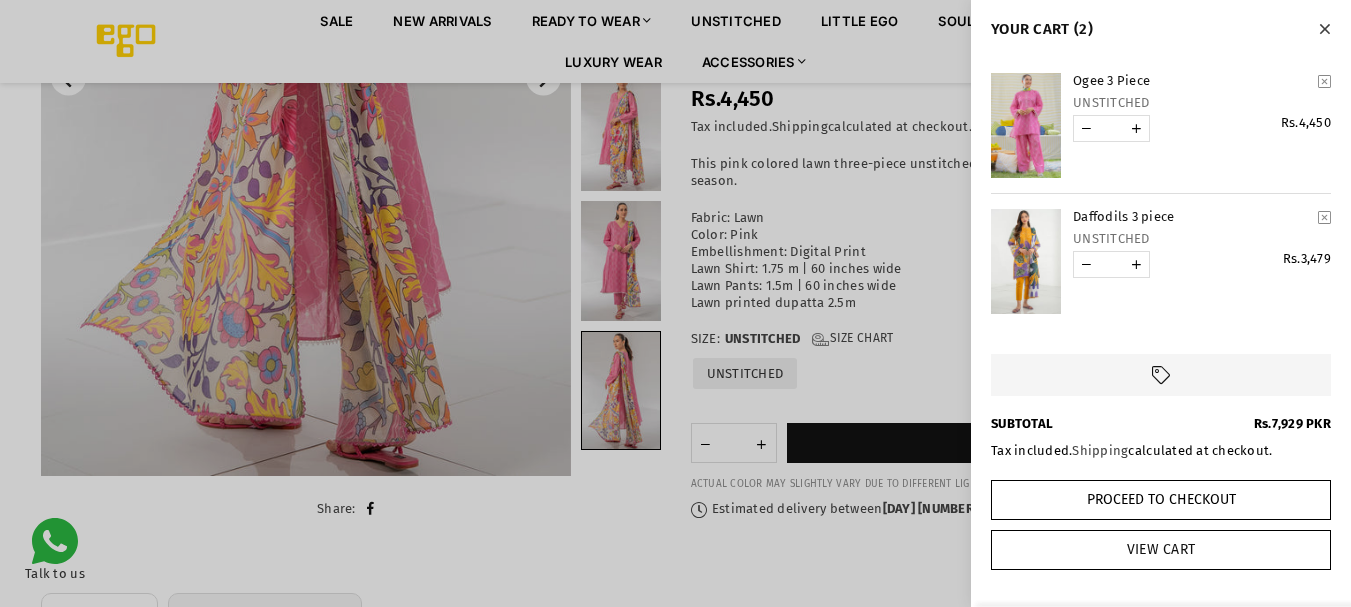 click on "View Cart" at bounding box center [1161, 550] 